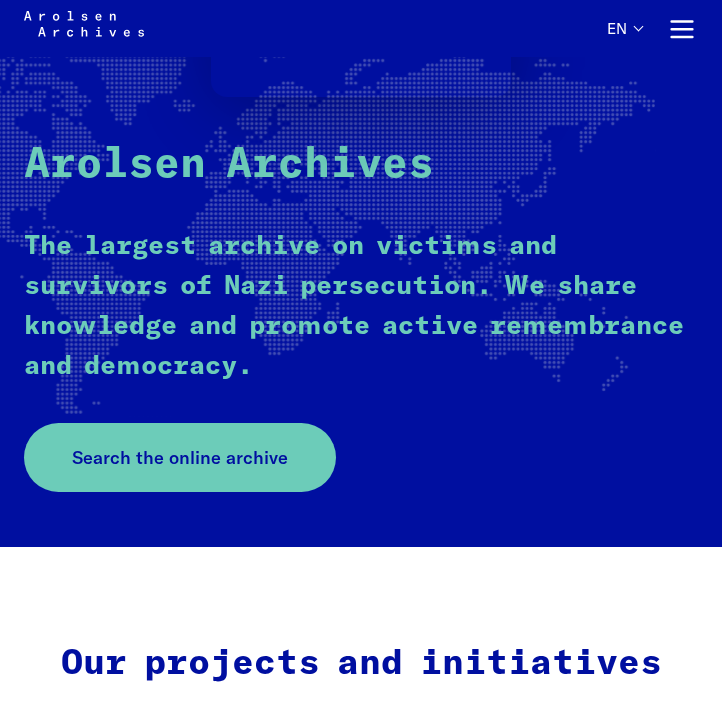 scroll, scrollTop: 258, scrollLeft: 0, axis: vertical 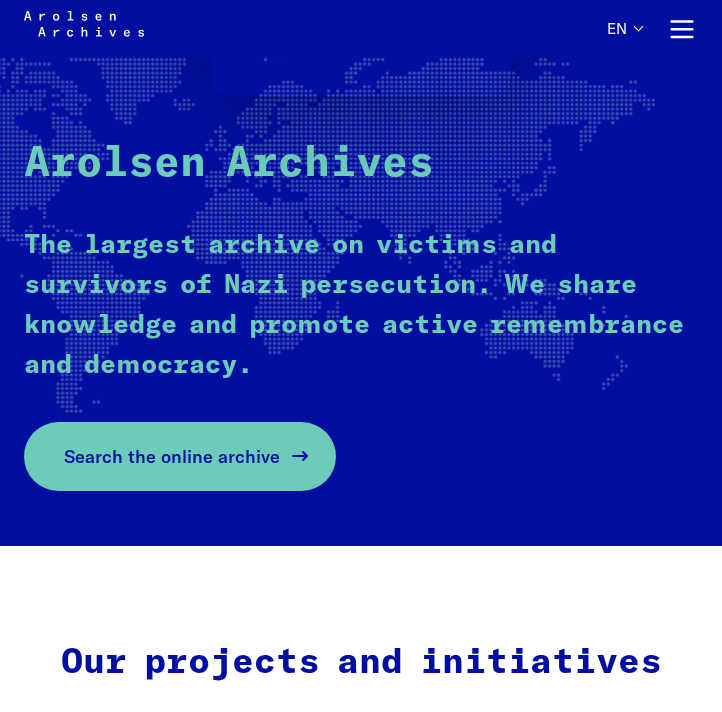 click on "Search the online archive" at bounding box center [180, 456] 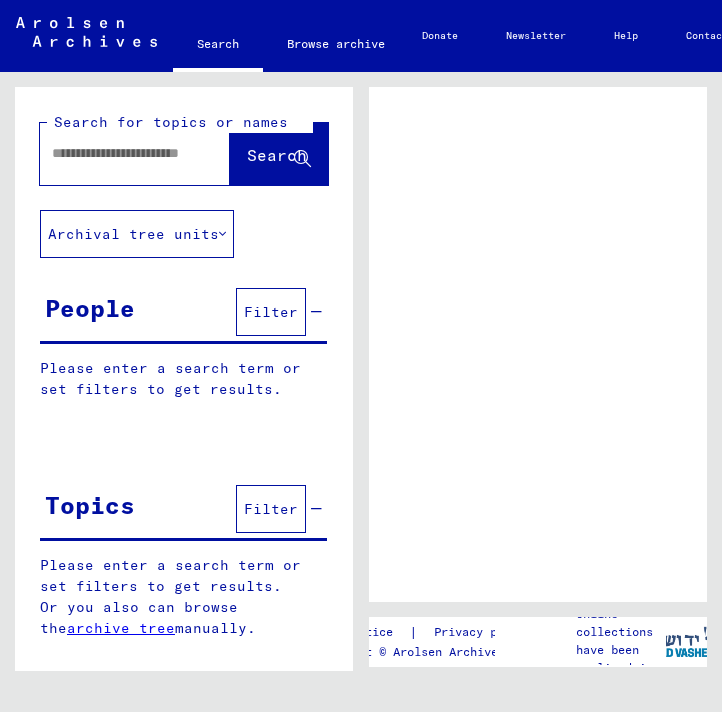scroll, scrollTop: 0, scrollLeft: 0, axis: both 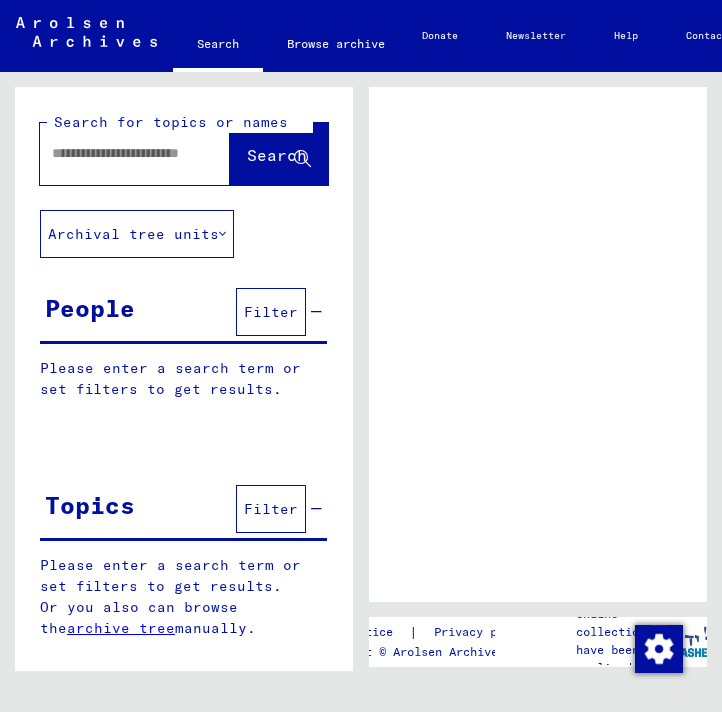 click at bounding box center [122, 153] 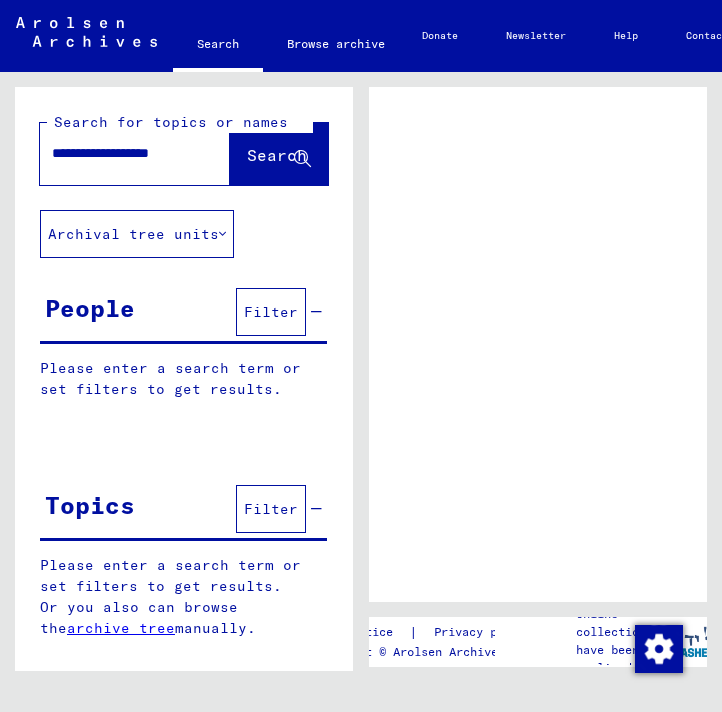 scroll, scrollTop: 0, scrollLeft: 15, axis: horizontal 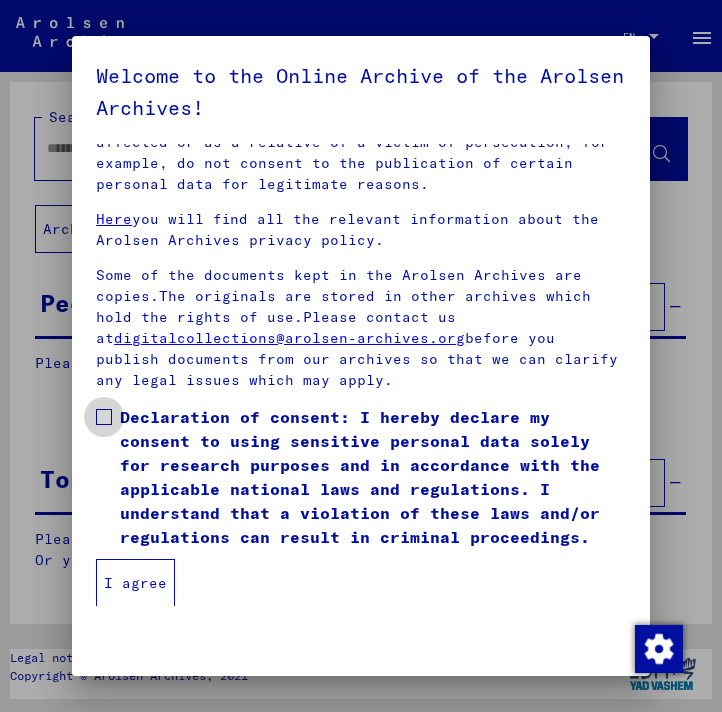 click on "Declaration of consent: I hereby declare my consent to using sensitive personal data solely for research purposes and in accordance with the applicable national laws and regulations. I understand that a violation of these laws and/or regulations can result in criminal proceedings." at bounding box center (361, 477) 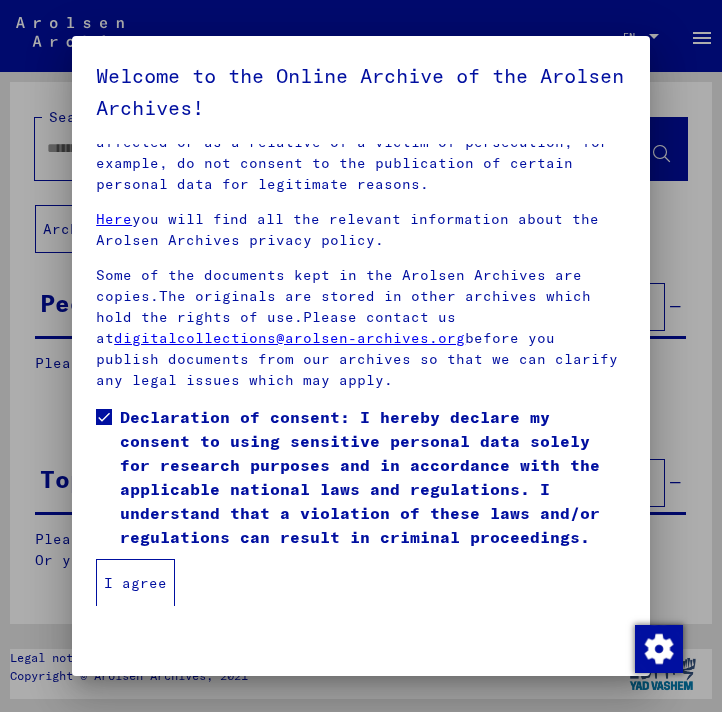 click on "I agree" at bounding box center (135, 583) 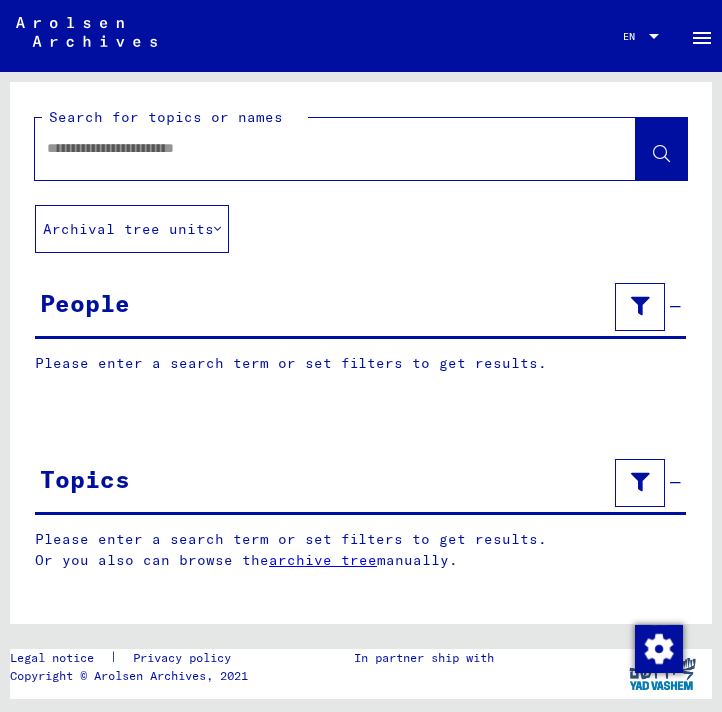 click at bounding box center (317, 148) 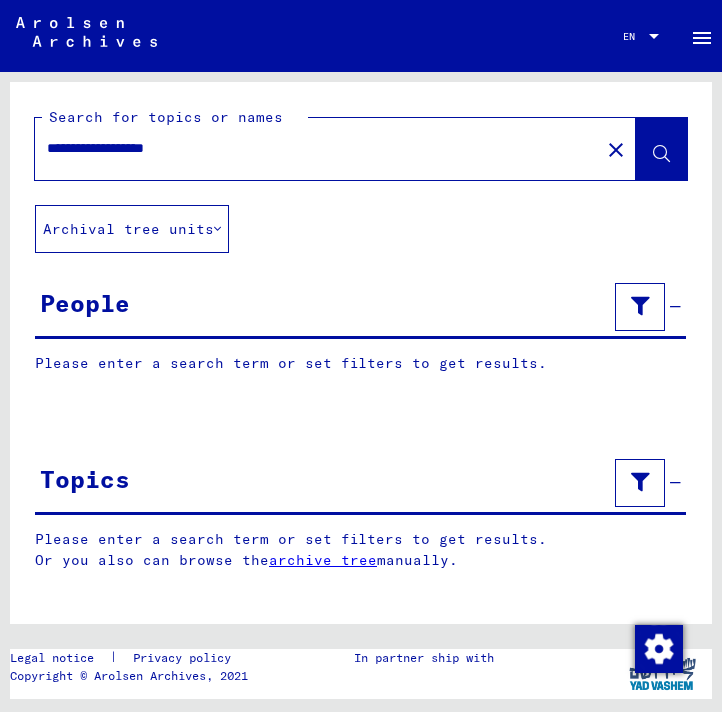 type on "**********" 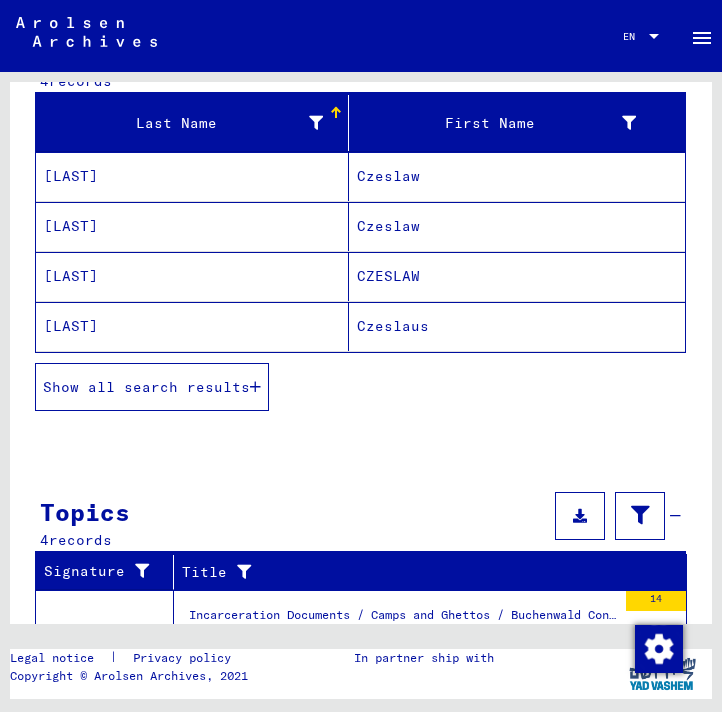 scroll, scrollTop: 256, scrollLeft: 0, axis: vertical 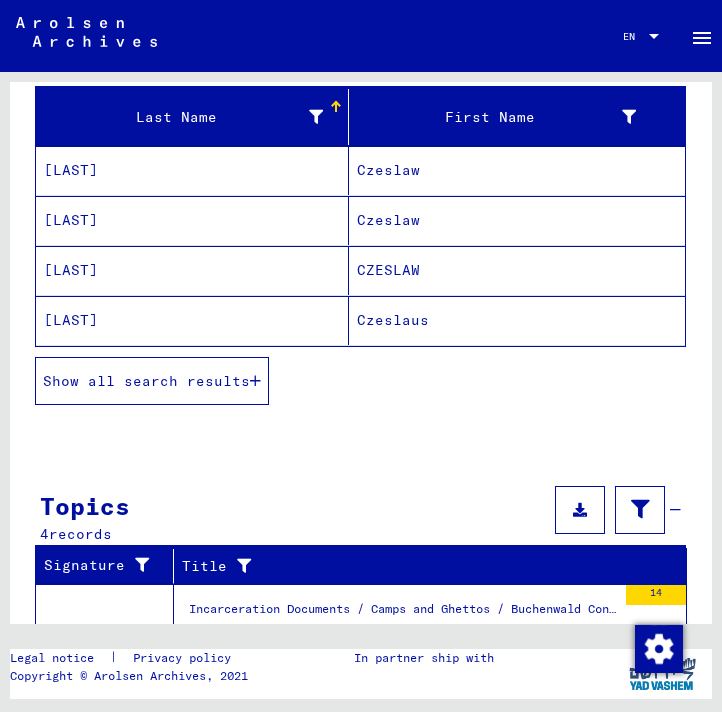 click on "Czeslaw" at bounding box center (517, 220) 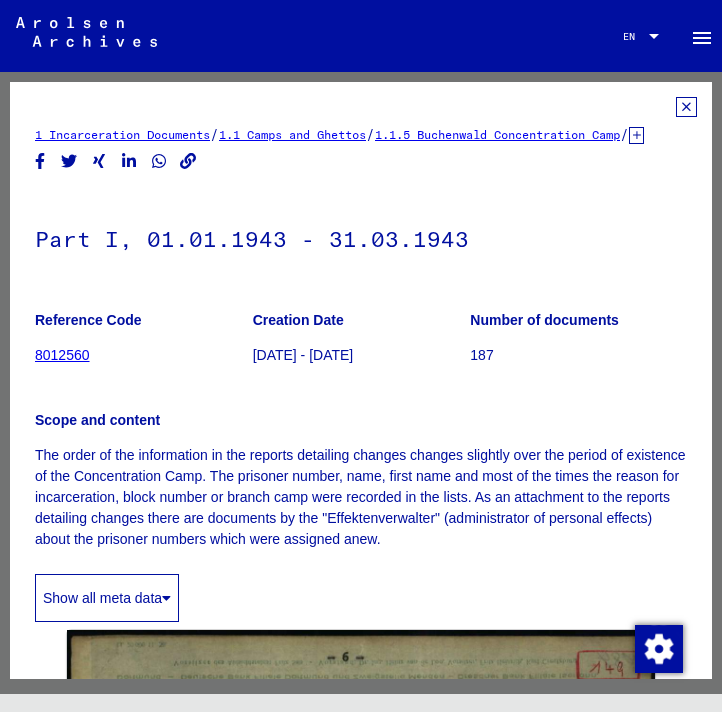 scroll, scrollTop: 0, scrollLeft: 0, axis: both 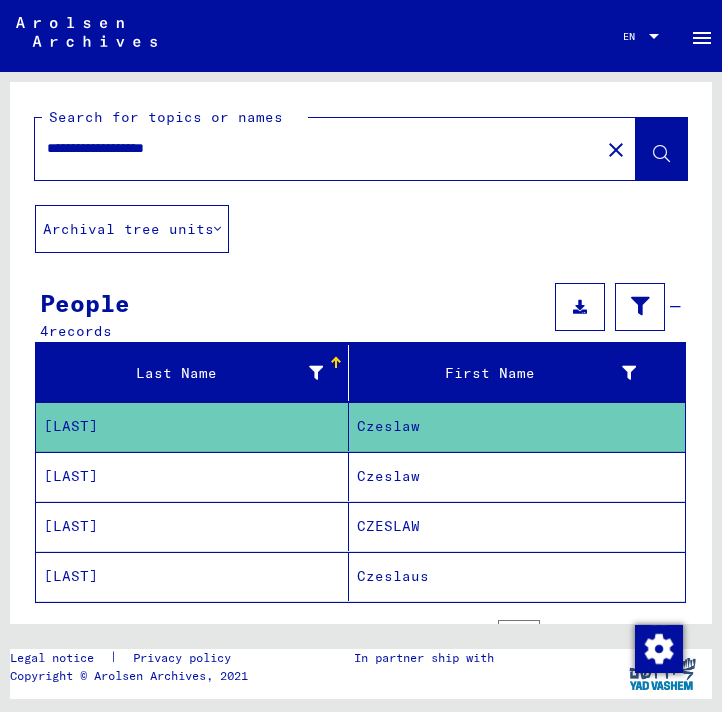 click on "[LAST]" at bounding box center [192, 526] 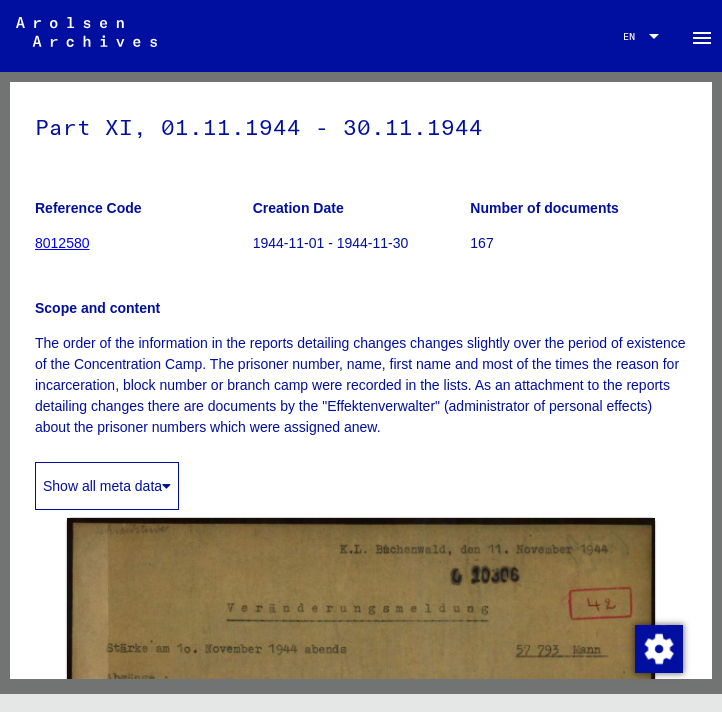 scroll, scrollTop: 381, scrollLeft: 0, axis: vertical 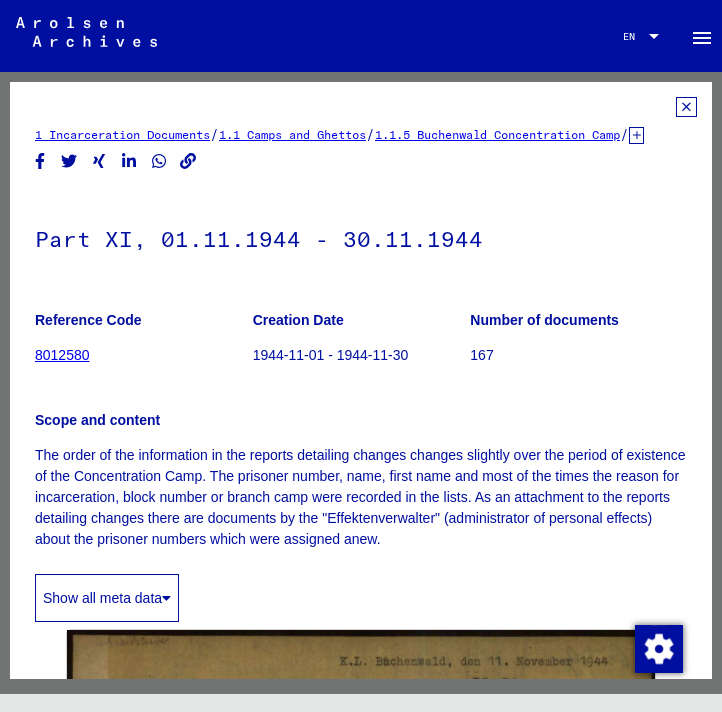 click on "1 Incarceration Documents   /   1.1 Camps and Ghettos   /   1.1.5 Buchenwald Concentration Camp   /   1.1.5.1 List Material Buchenwald   /   Reports detailing changes concerning prisoners in Concentration Camp      Buchenwald (men), 1944   /  Part XI, [DATE] - [DATE] Reference Code 8012580 Creation Date [DATE] - [DATE] Number of documents 167 Scope and content The order of the information in the reports detailing changes changes      slightly over the period of existence of the Concentration Camp. The      prisoner number, name, first name and most of the times the reason for      incarceration, block number or branch camp were recorded in the lists. As      an attachment to the reports detailing changes there are documents by the      "Effektenverwalter" (administrator of personal effects) about the prisoner      numbers which were assigned anew. Show all meta data  DocID: 5283783 DocID: 5283783 See comments created before January 2022" 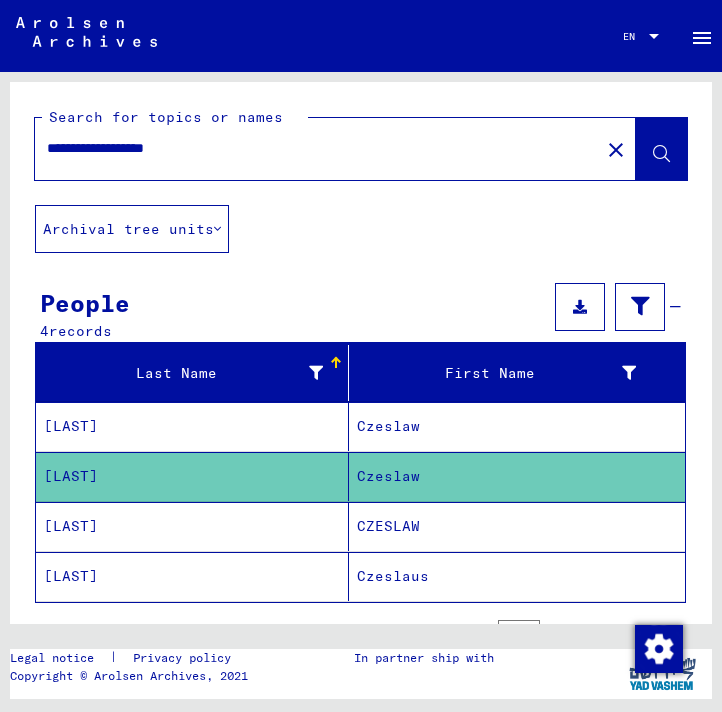 drag, startPoint x: 250, startPoint y: 151, endPoint x: 0, endPoint y: 161, distance: 250.19992 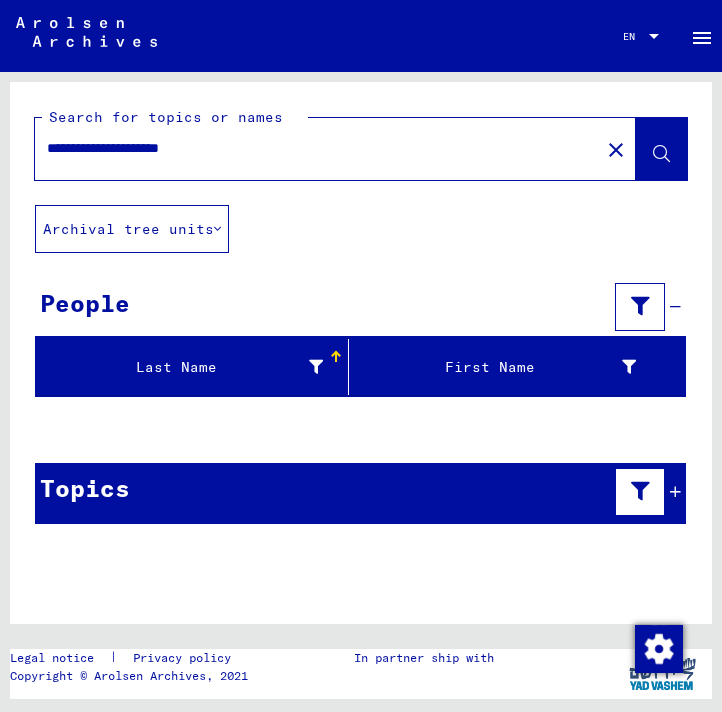 drag, startPoint x: 157, startPoint y: 153, endPoint x: 78, endPoint y: 150, distance: 79.05694 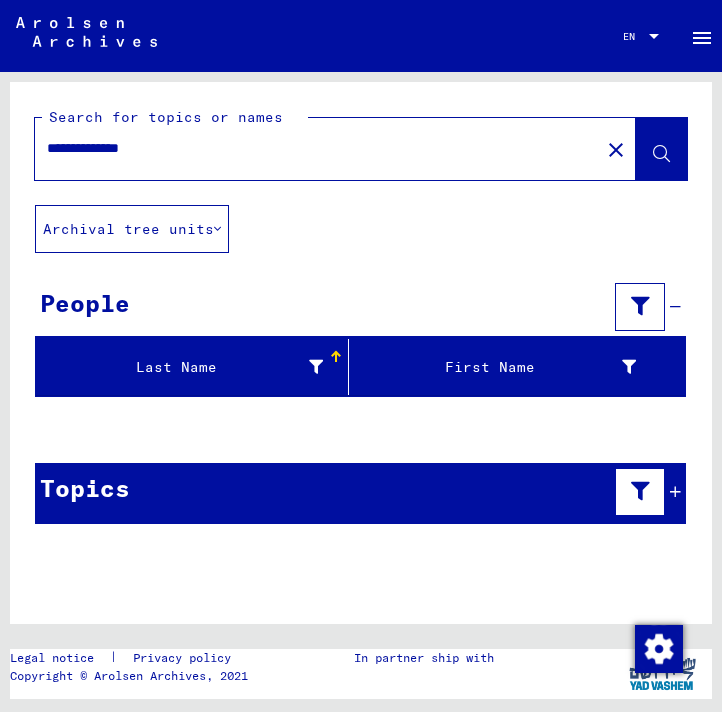 type on "**********" 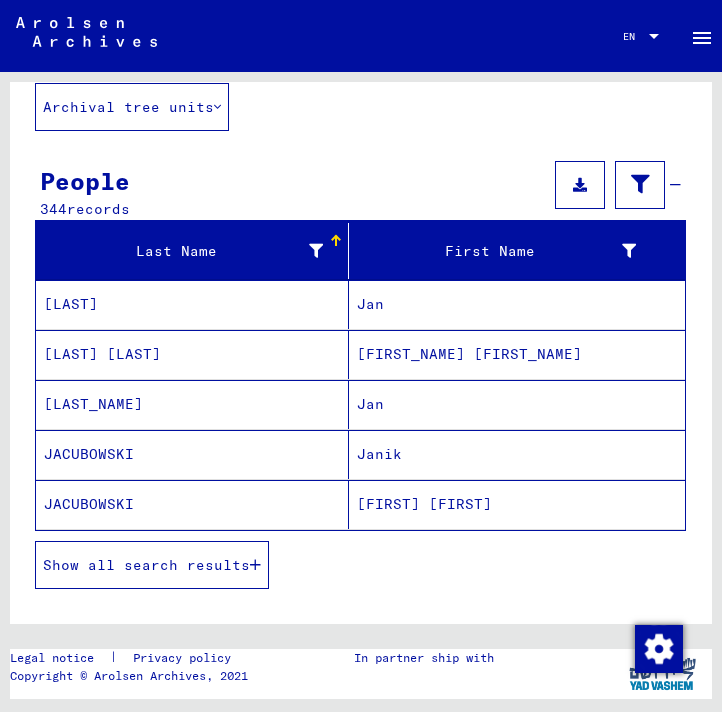 scroll, scrollTop: 121, scrollLeft: 0, axis: vertical 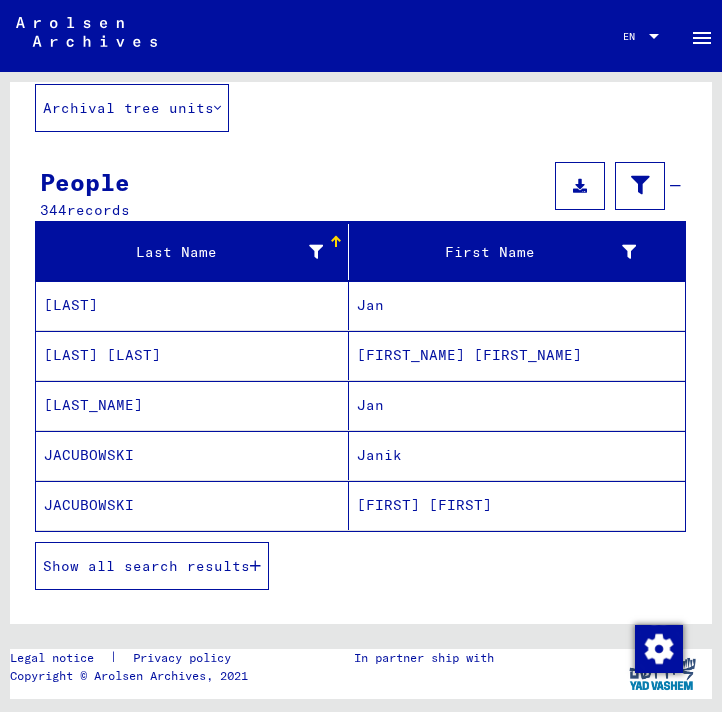 click on "Show all search results" at bounding box center [152, 566] 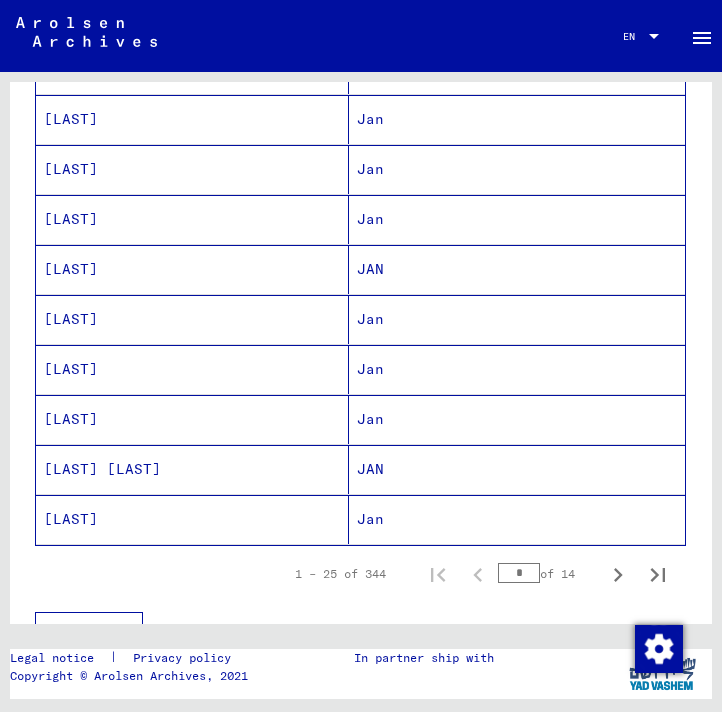 scroll, scrollTop: 1142, scrollLeft: 0, axis: vertical 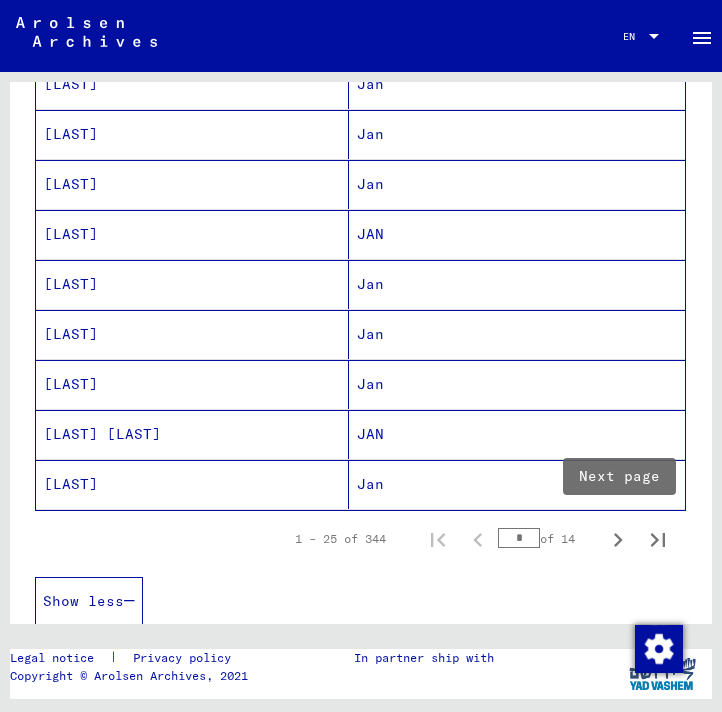 click 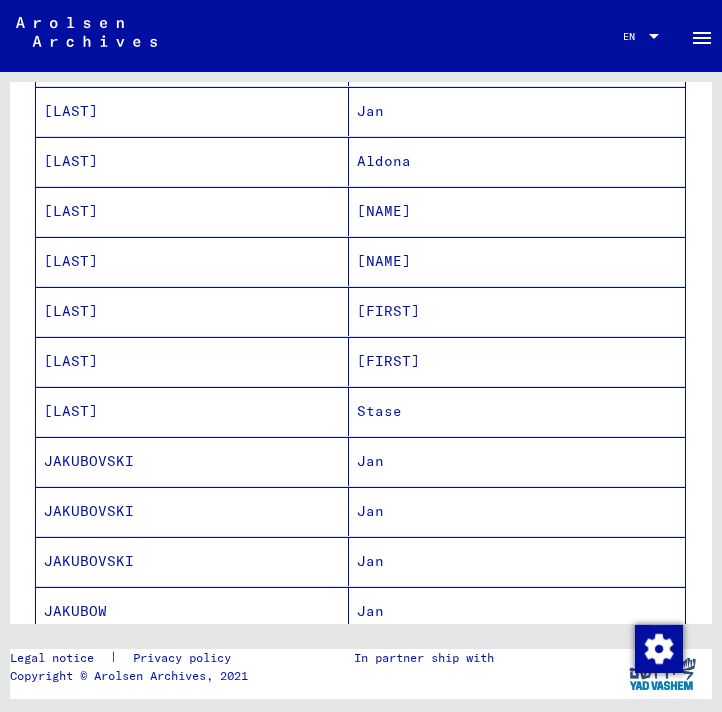 scroll, scrollTop: 668, scrollLeft: 0, axis: vertical 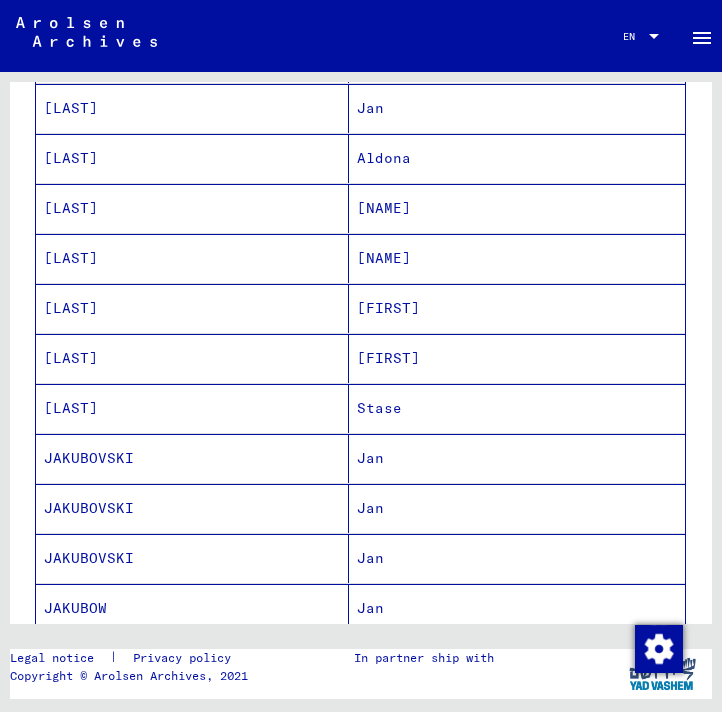 click on "JAKUBOVSKI" at bounding box center [192, 508] 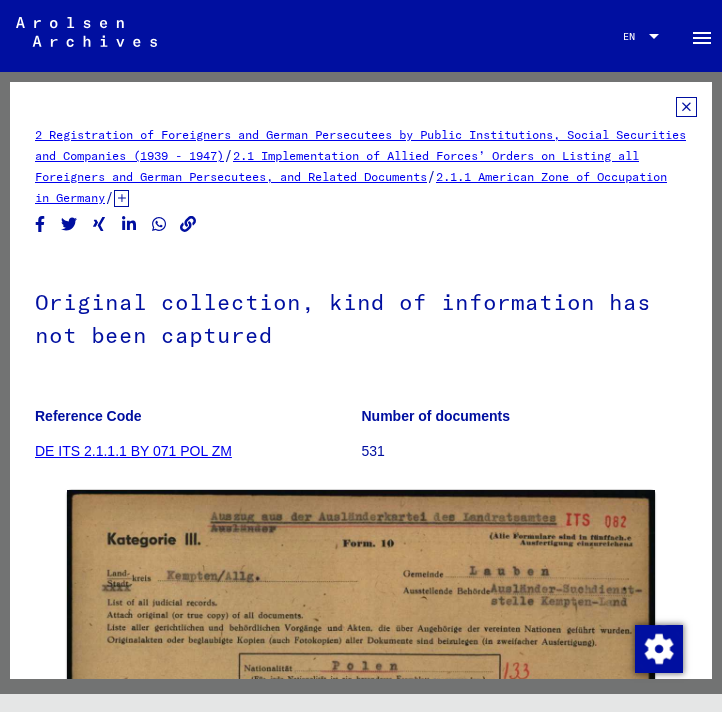 scroll, scrollTop: 0, scrollLeft: 0, axis: both 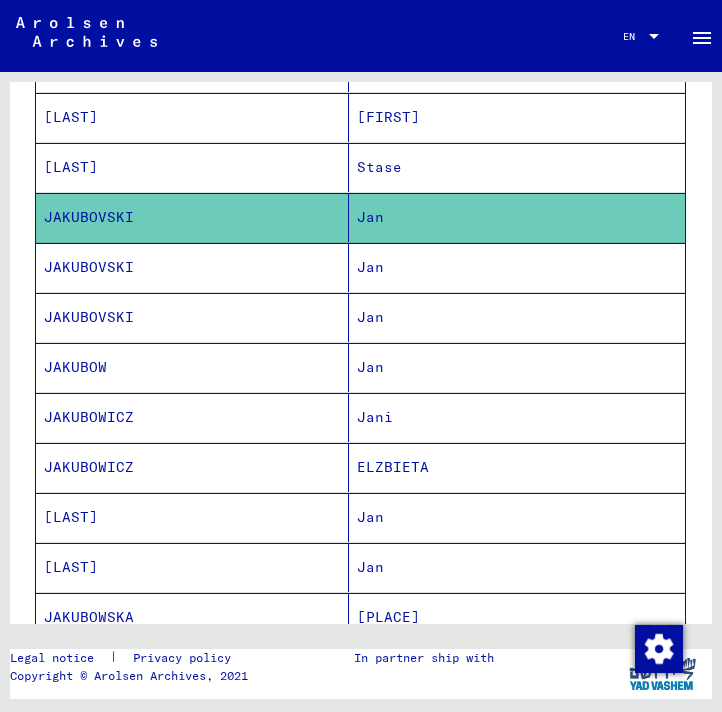 click on "JAKUBOVSKI" at bounding box center (192, 317) 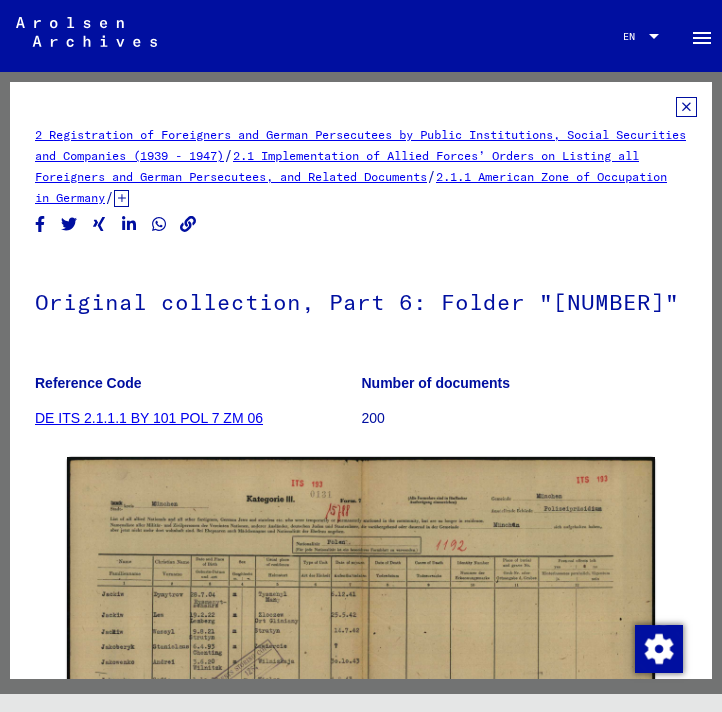 scroll, scrollTop: 615, scrollLeft: 0, axis: vertical 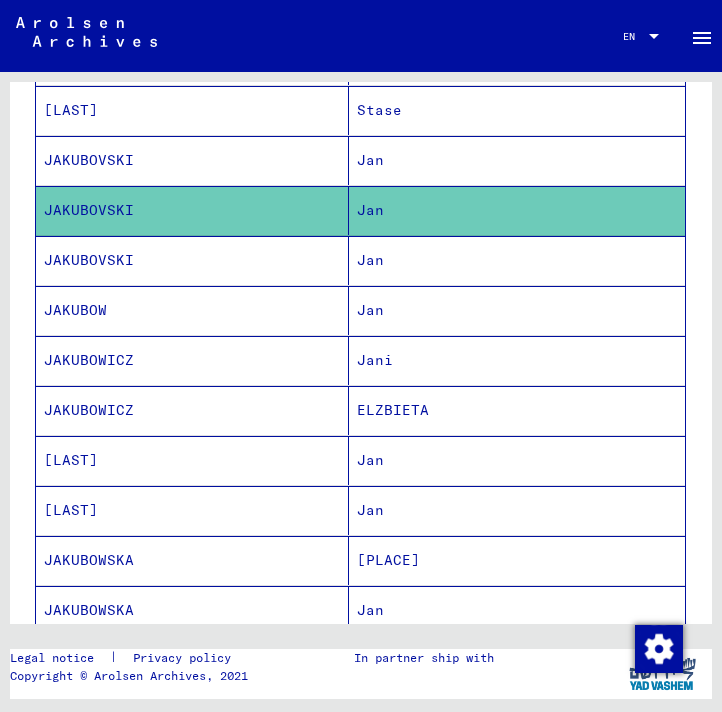 click on "JAKUBOVSKI" at bounding box center [192, 310] 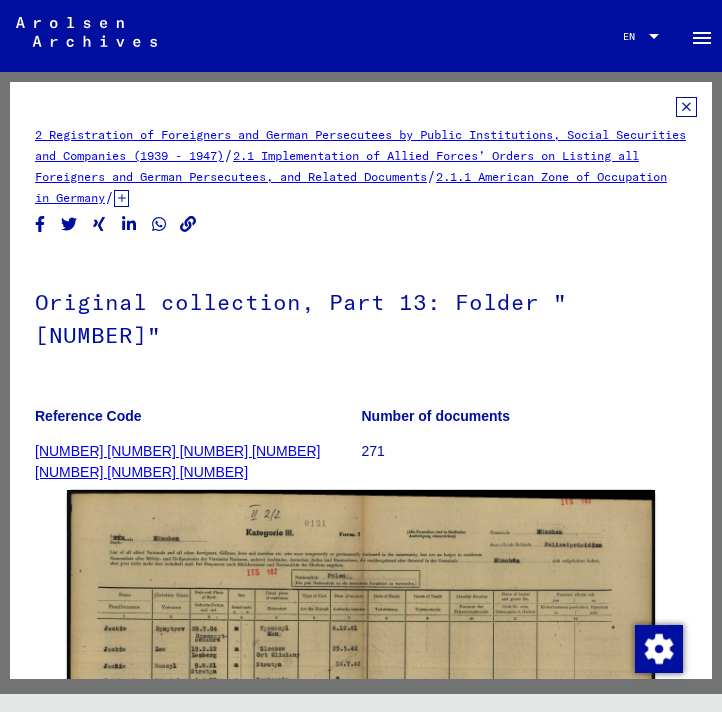 scroll, scrollTop: 0, scrollLeft: 0, axis: both 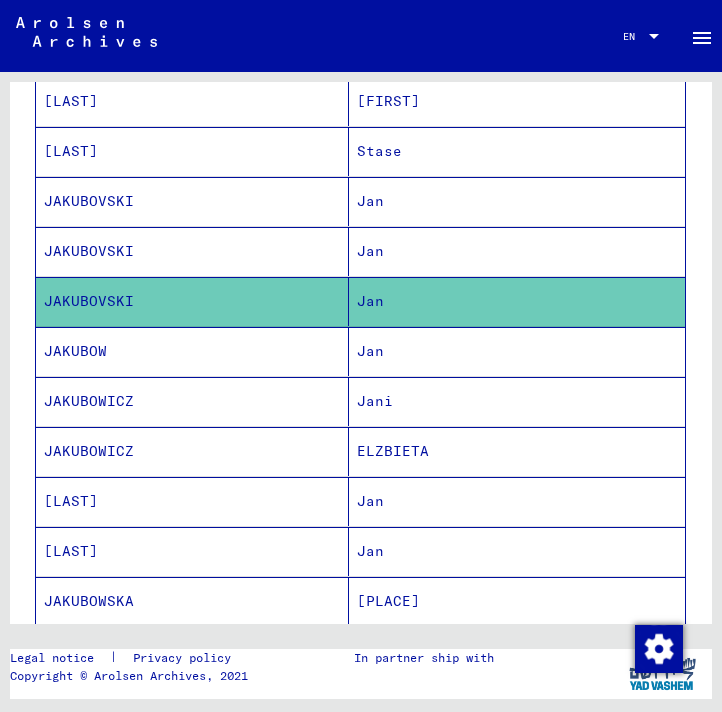 click on "[LAST]" at bounding box center (192, 551) 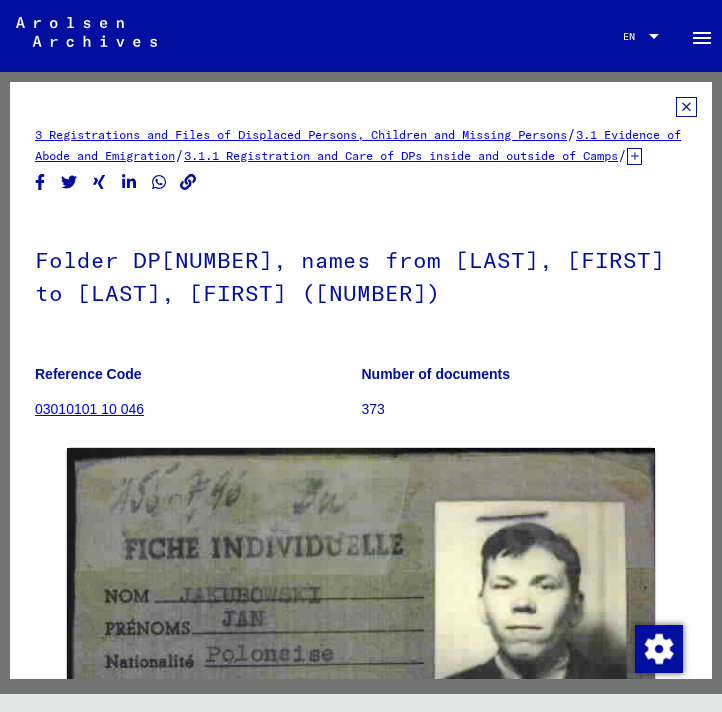 scroll, scrollTop: 0, scrollLeft: 0, axis: both 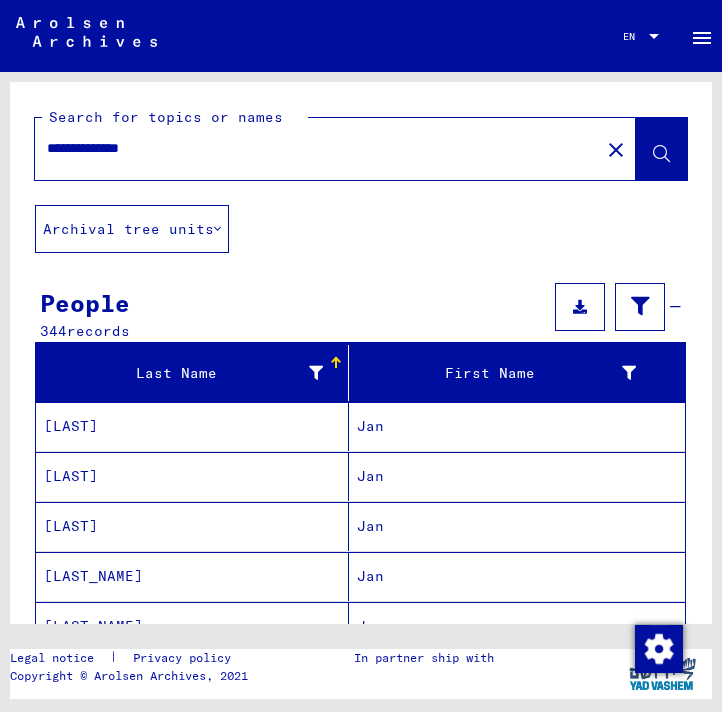 click on "**********" 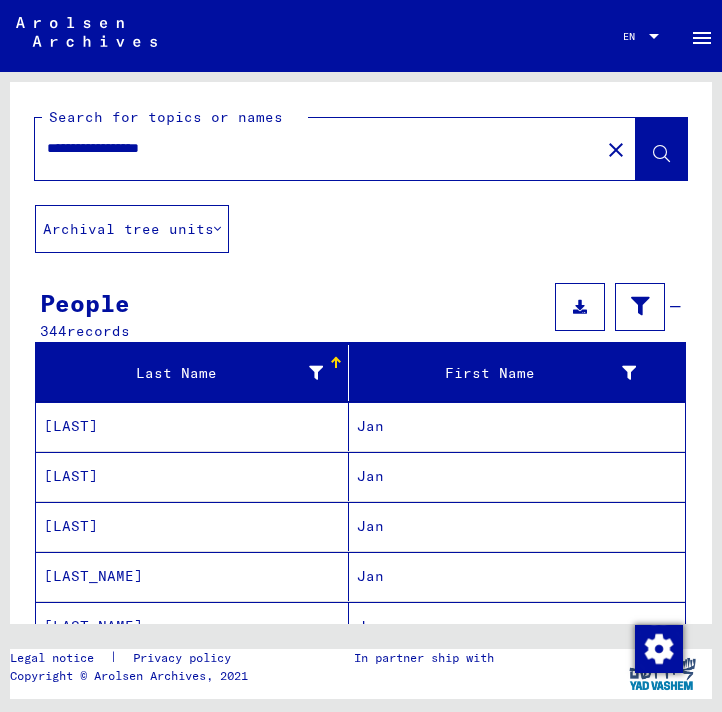 type on "**********" 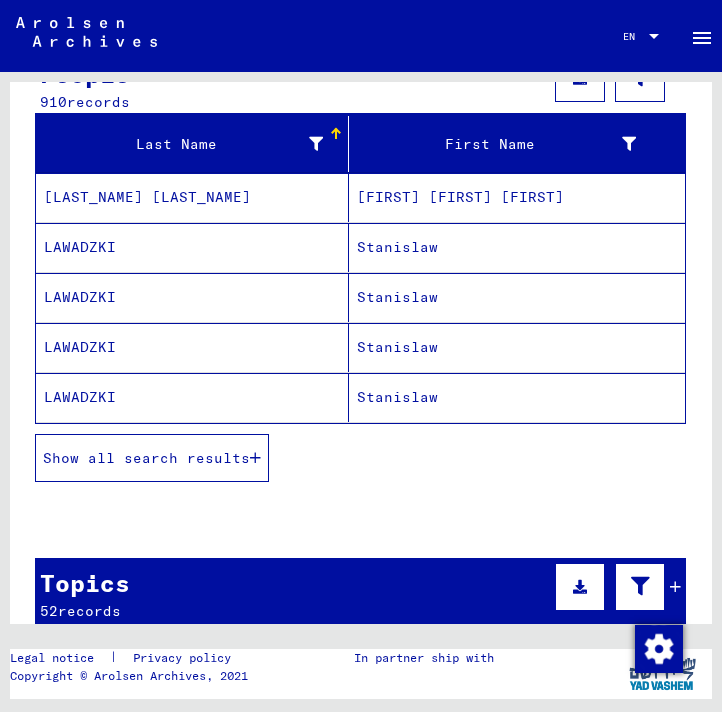 scroll, scrollTop: 226, scrollLeft: 0, axis: vertical 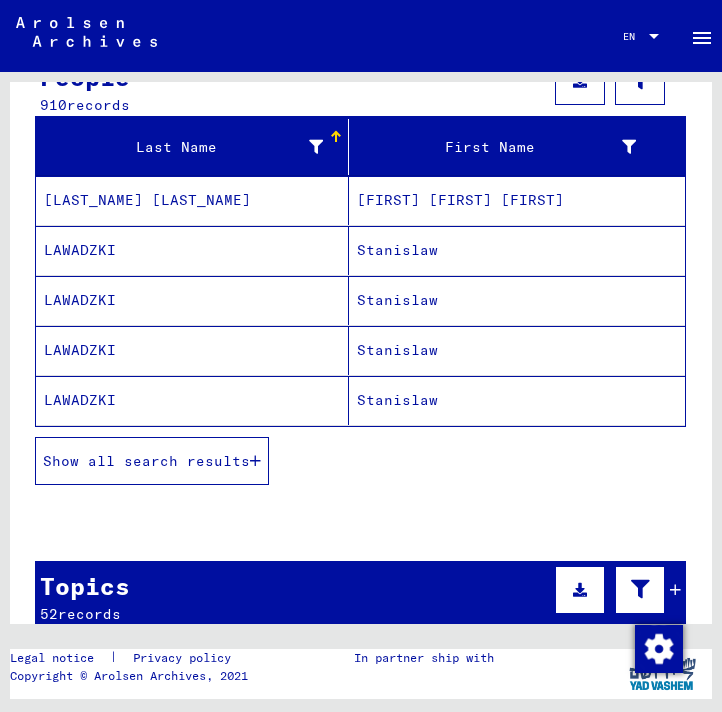 click on "Show all search results" at bounding box center (146, 461) 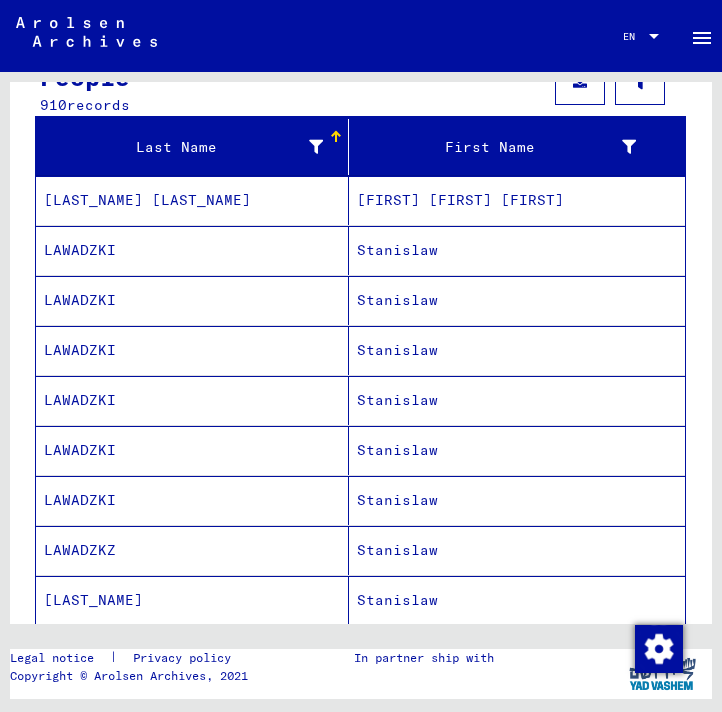 click on "[LAST_NAME] [LAST_NAME]" at bounding box center (192, 250) 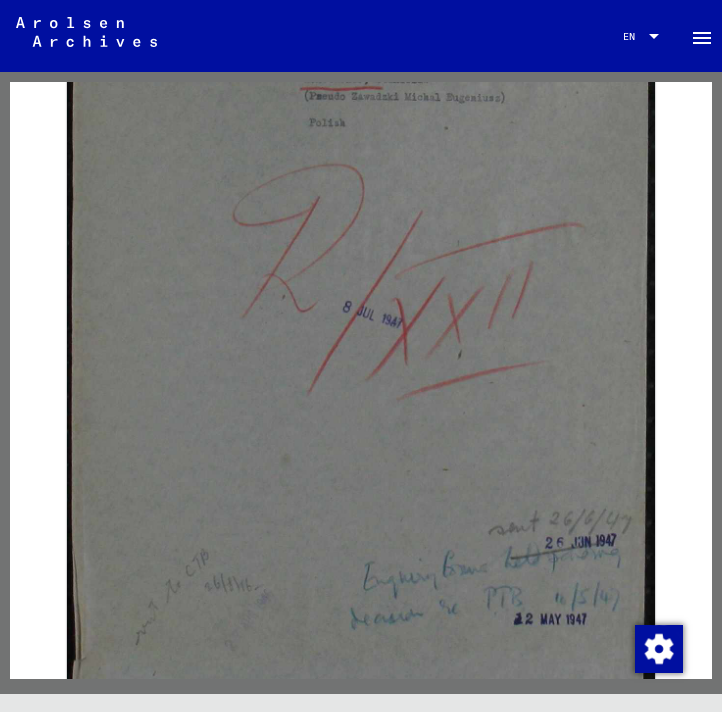 scroll, scrollTop: 0, scrollLeft: 0, axis: both 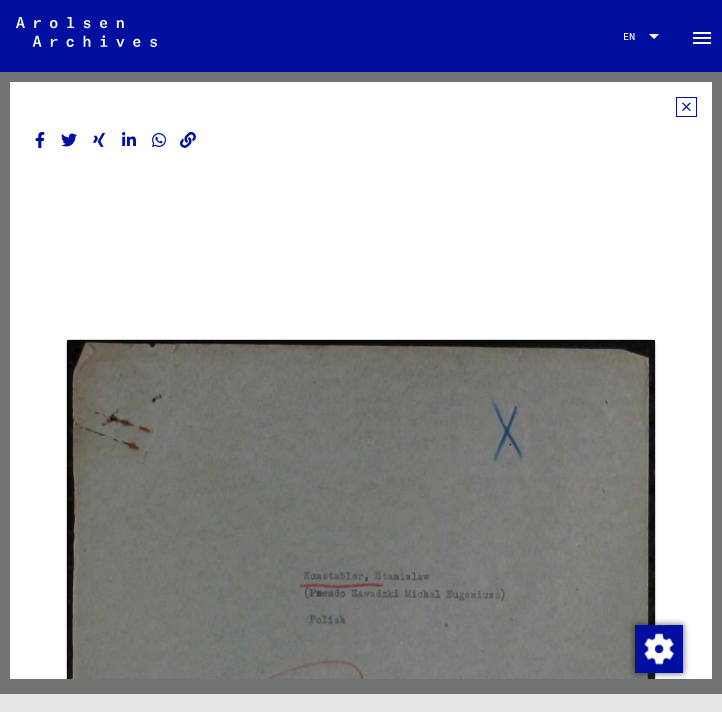 click 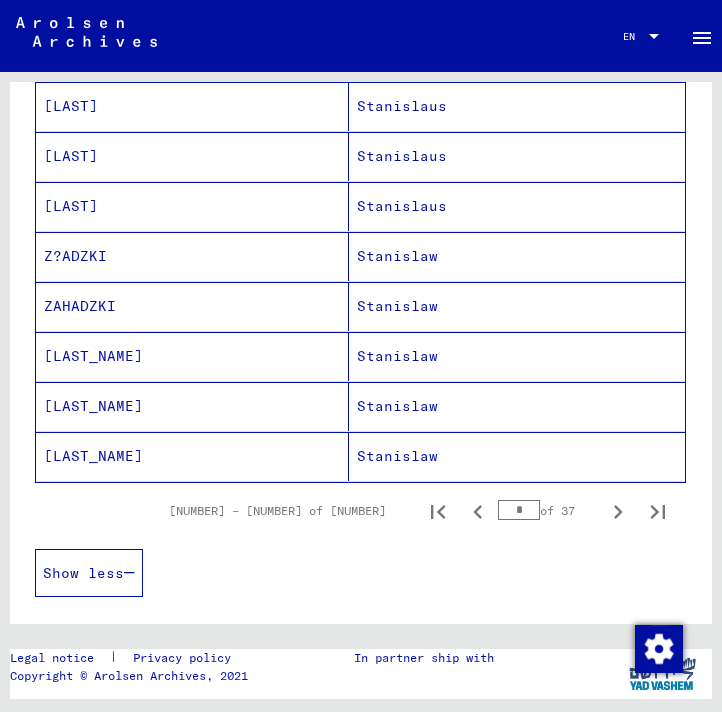 scroll, scrollTop: 1171, scrollLeft: 0, axis: vertical 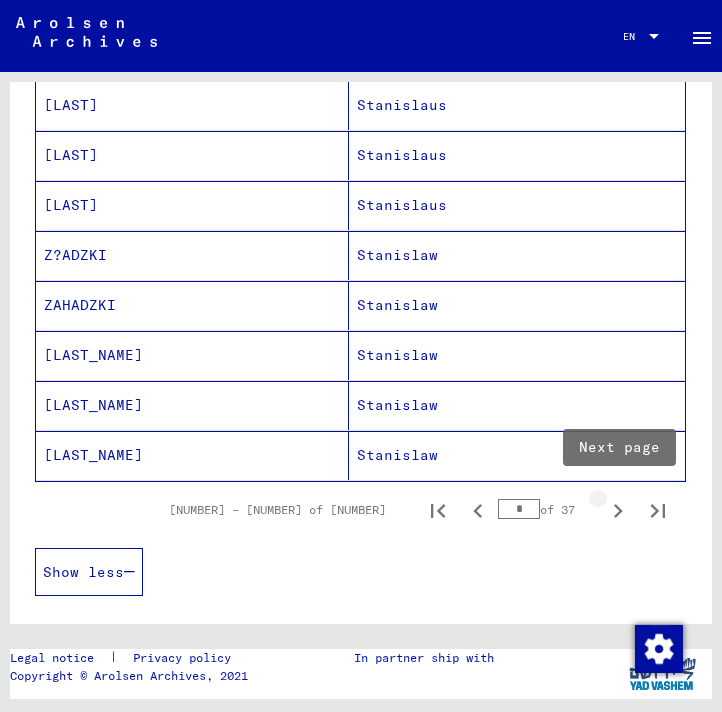 click 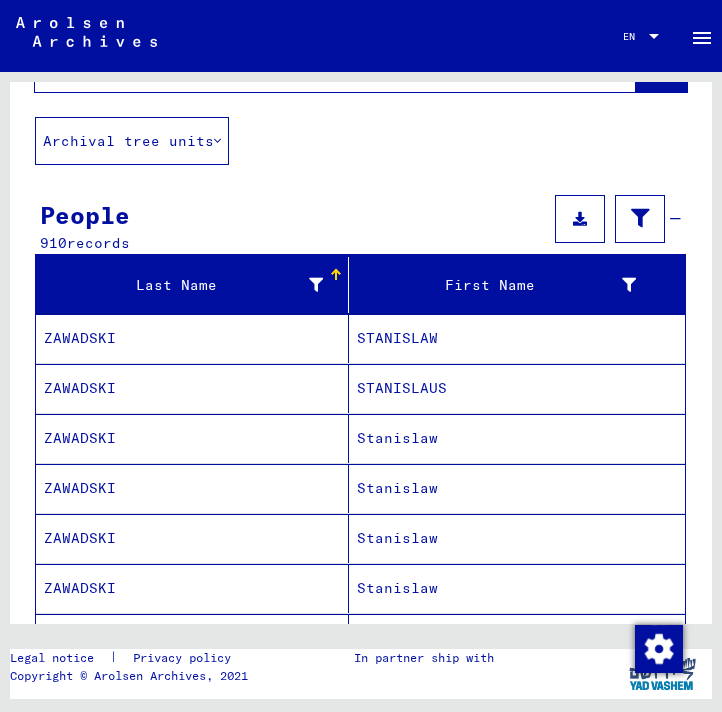 scroll, scrollTop: 0, scrollLeft: 0, axis: both 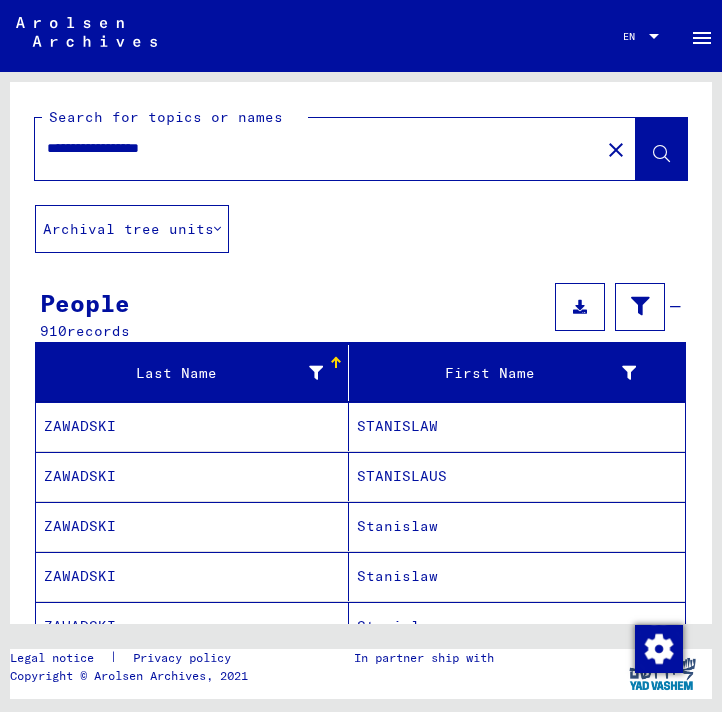 click on "**********" at bounding box center (317, 148) 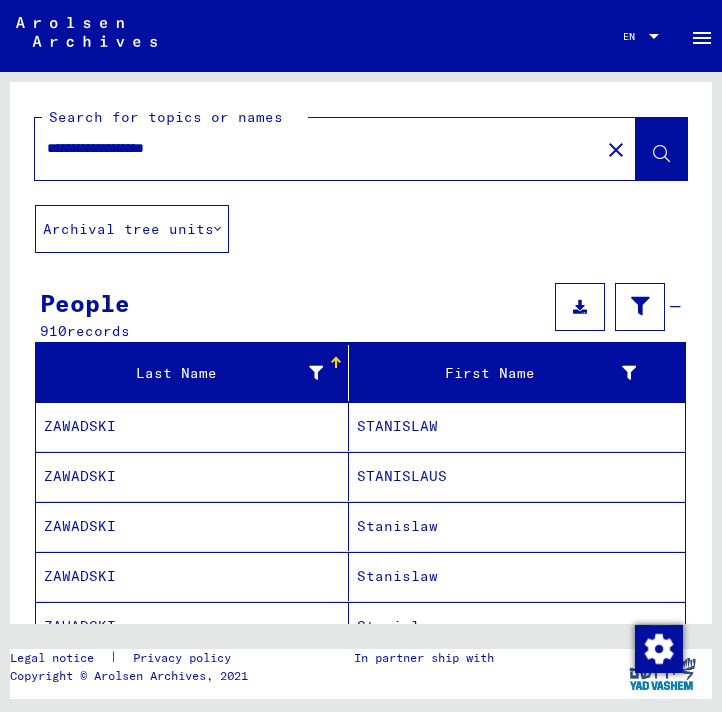 click on "**********" at bounding box center [317, 148] 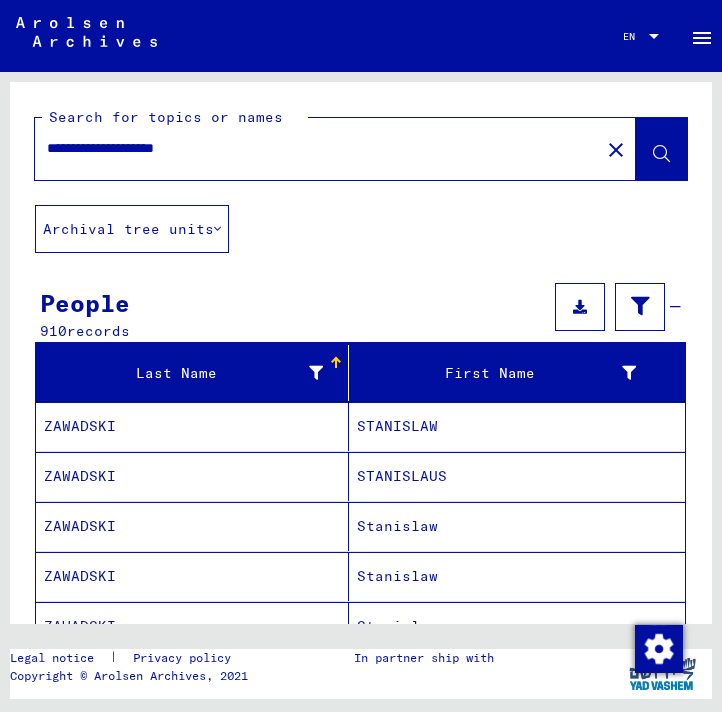 type on "**********" 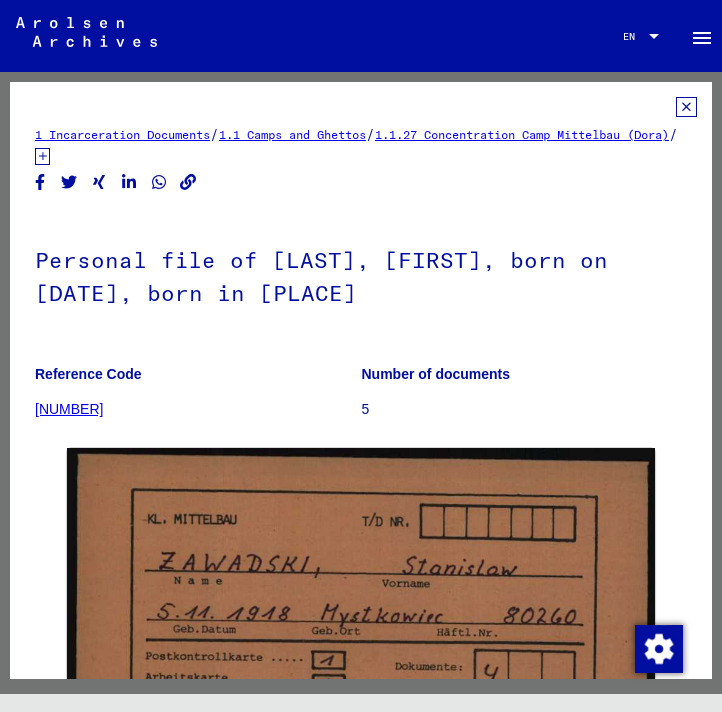 scroll, scrollTop: 0, scrollLeft: 0, axis: both 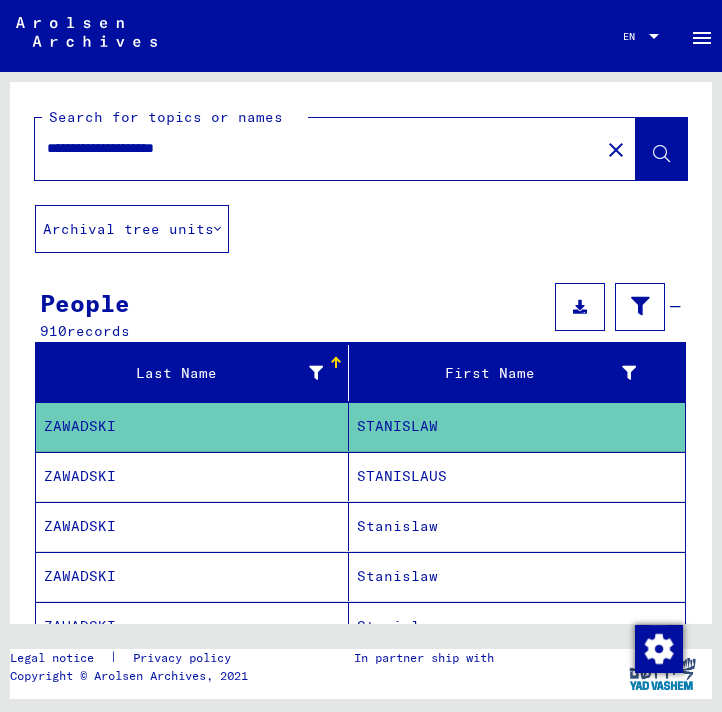 click on "ZAWADSKI" 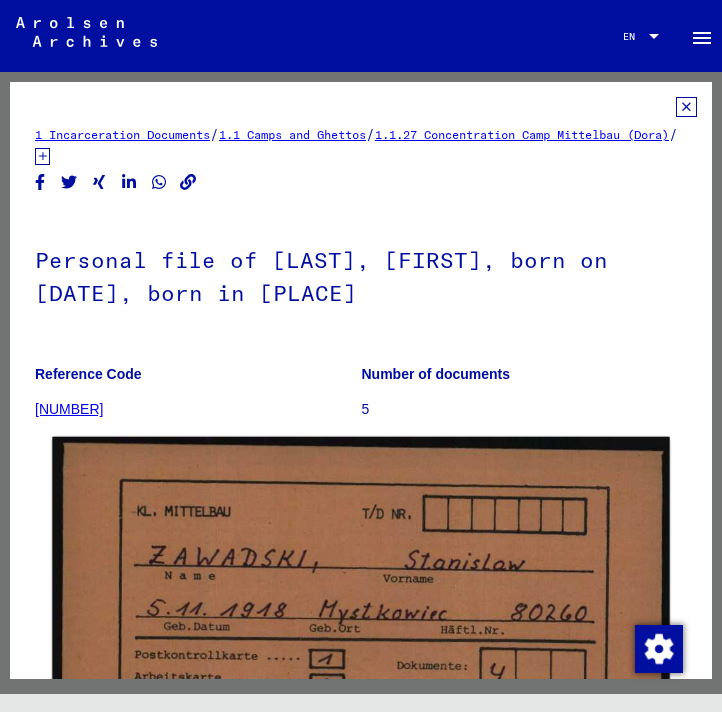 scroll, scrollTop: 0, scrollLeft: 0, axis: both 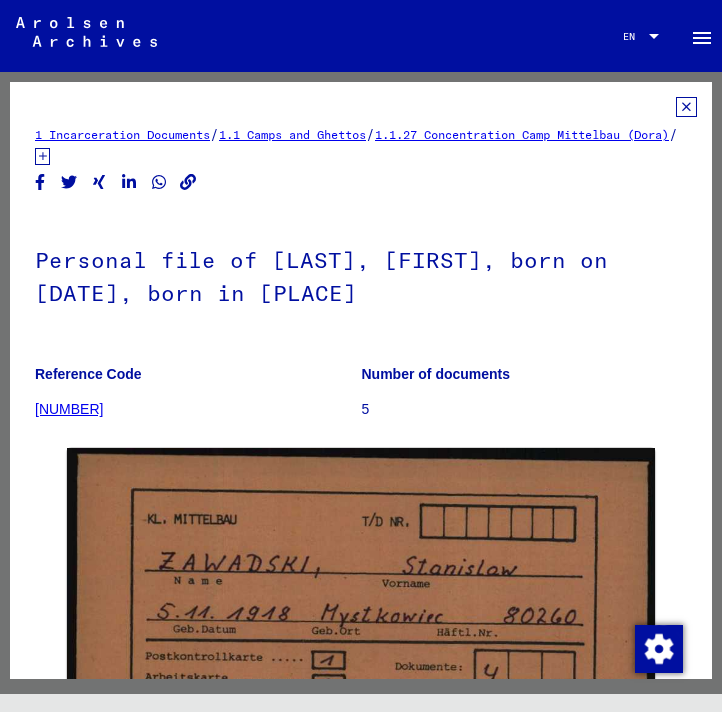 click 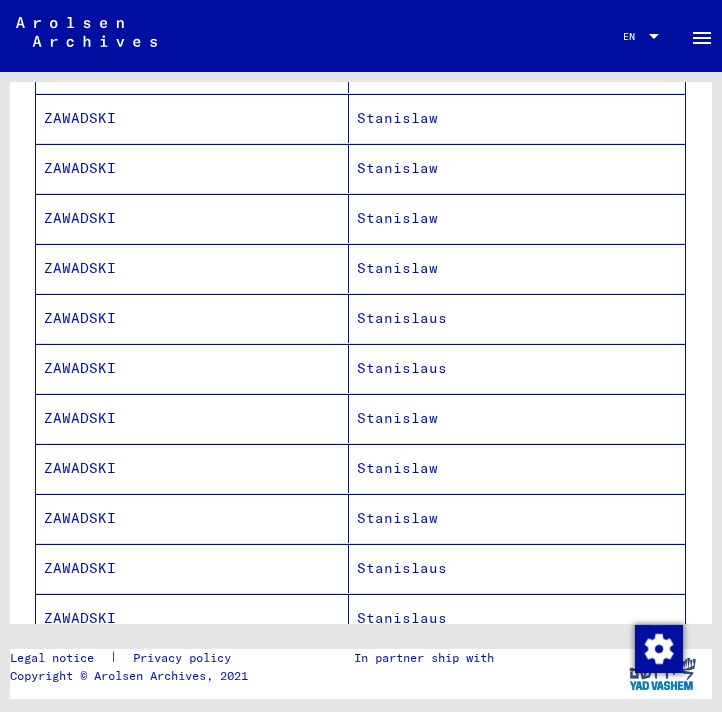 scroll, scrollTop: 1007, scrollLeft: 0, axis: vertical 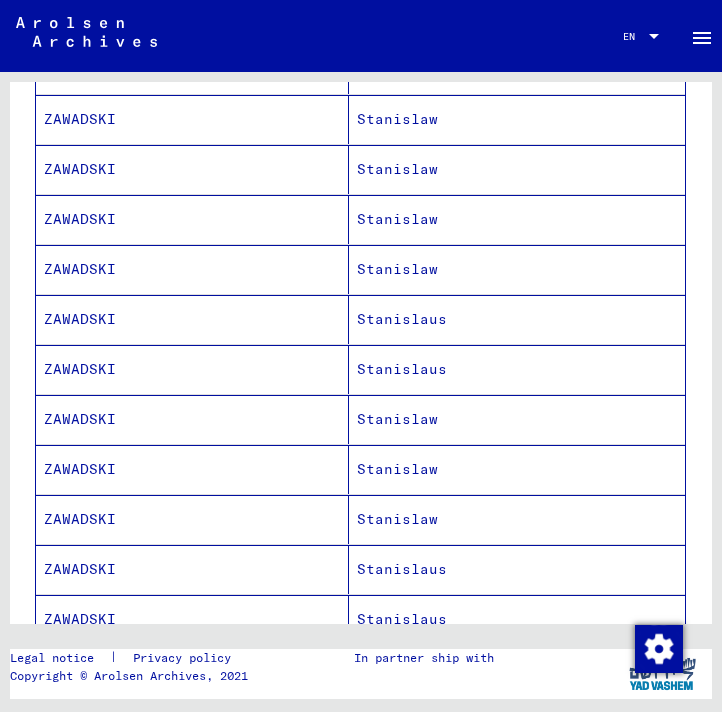 click on "Stanislaw" at bounding box center (517, 519) 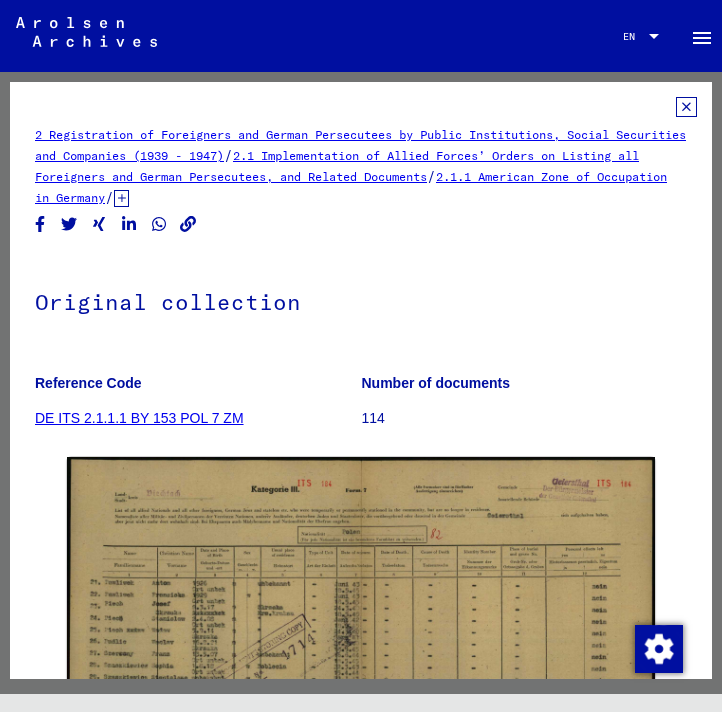 scroll, scrollTop: 0, scrollLeft: 0, axis: both 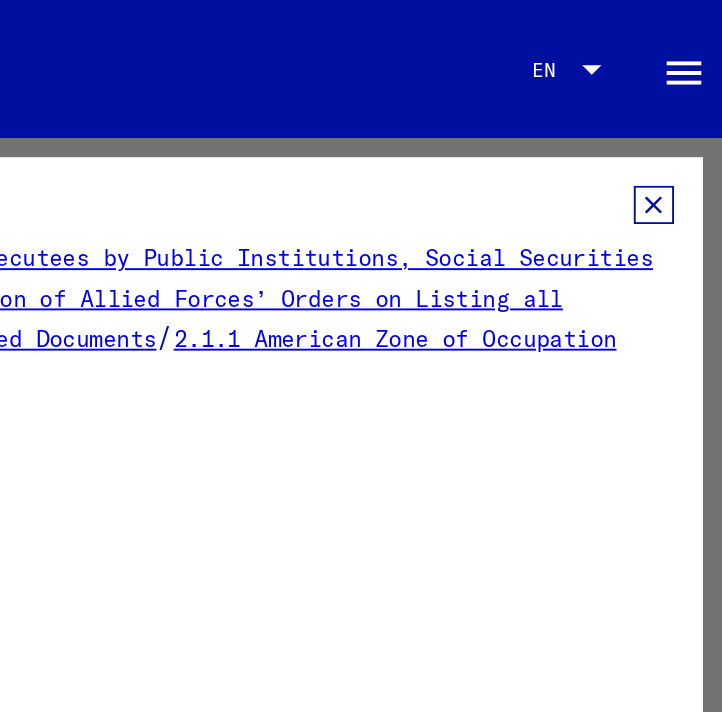 click 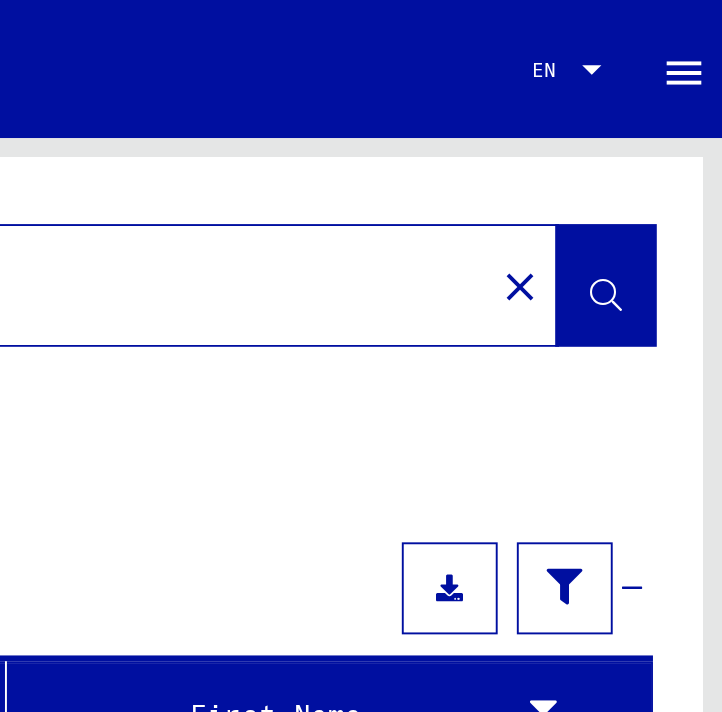 click on "**********" 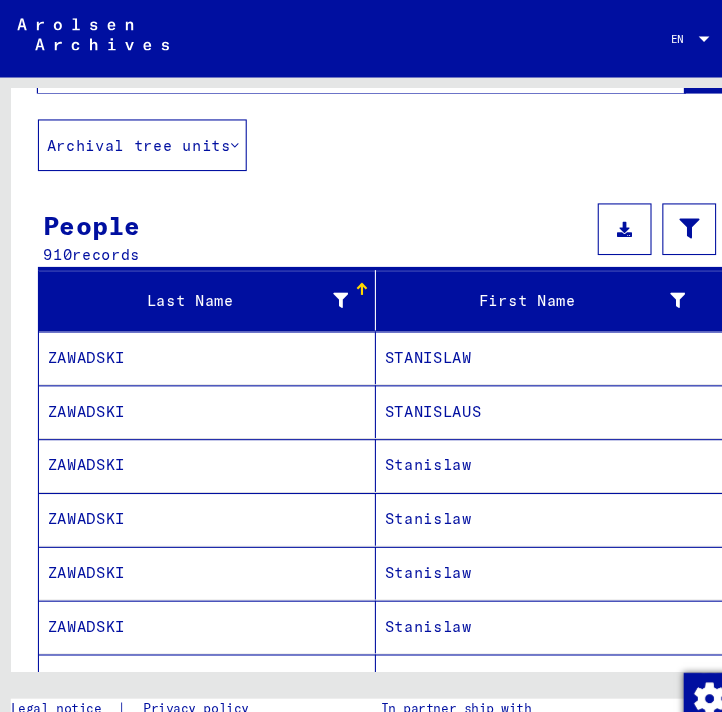 scroll, scrollTop: 99, scrollLeft: 0, axis: vertical 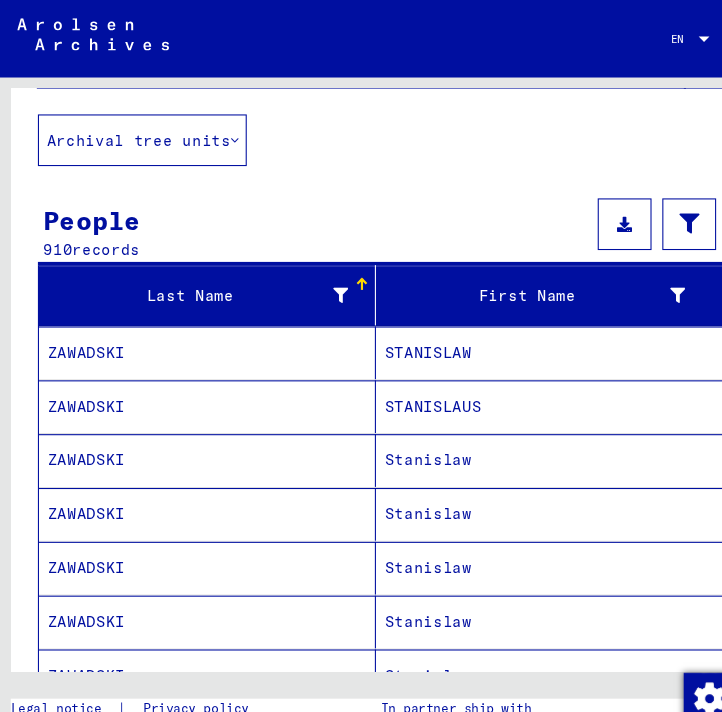 click on "STANISLAUS" at bounding box center (517, 427) 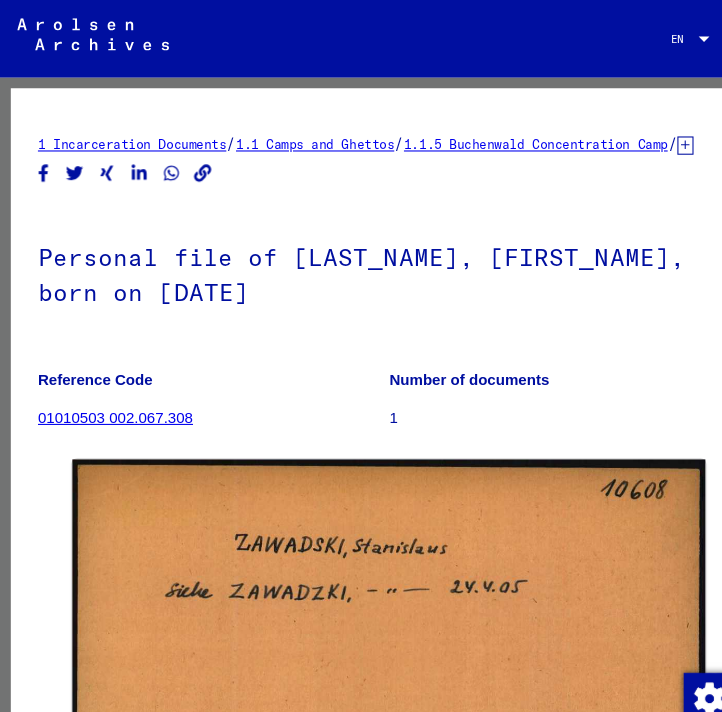 scroll, scrollTop: 0, scrollLeft: 0, axis: both 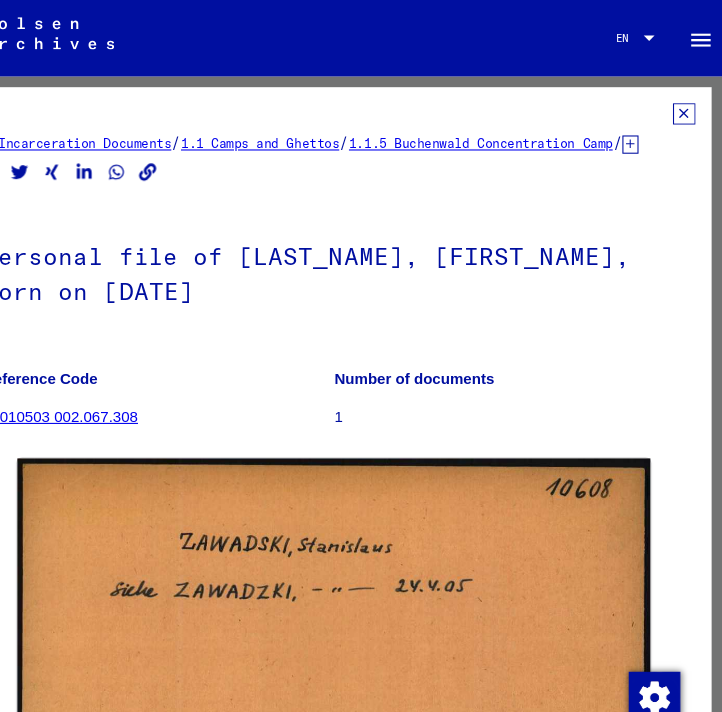 click 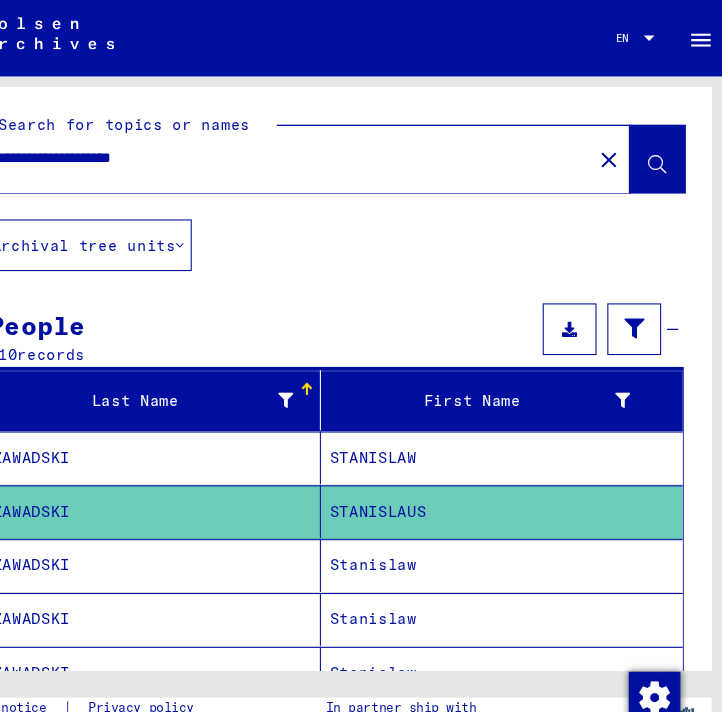 click on "**********" at bounding box center (317, 148) 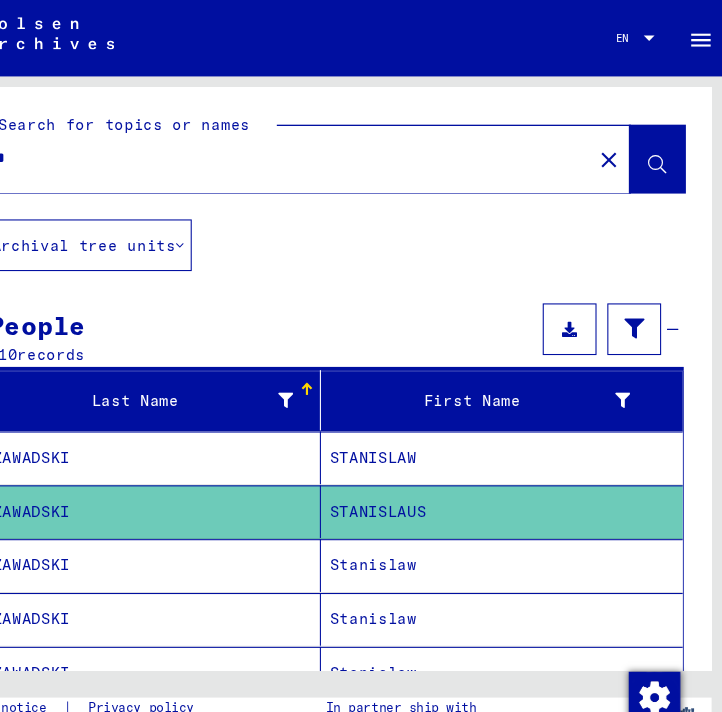 paste on "**********" 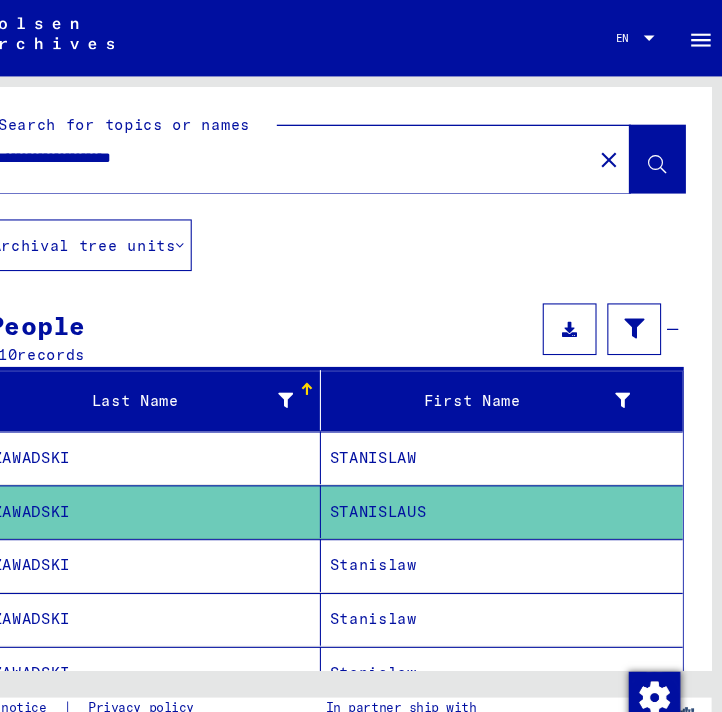 type on "**********" 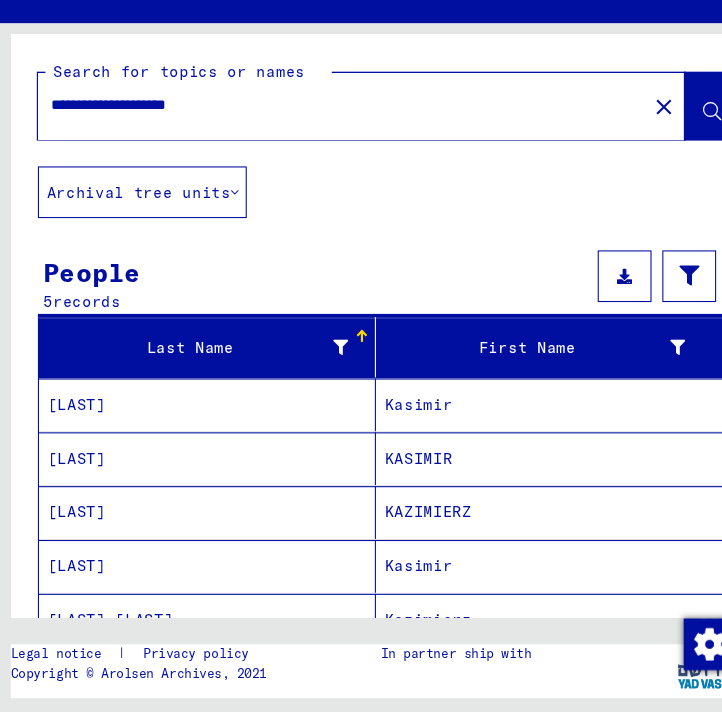 click on "**********" 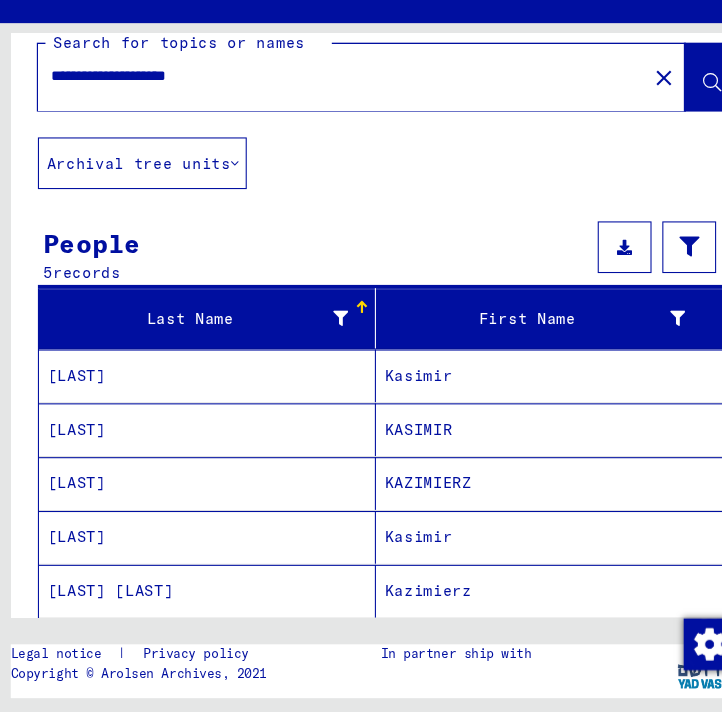 click on "[LAST]" at bounding box center (192, 549) 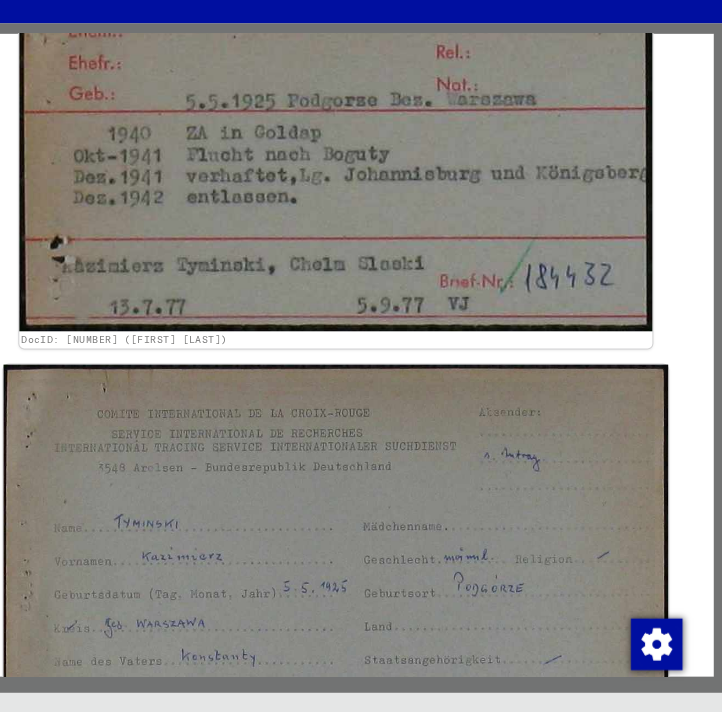 scroll, scrollTop: 0, scrollLeft: 0, axis: both 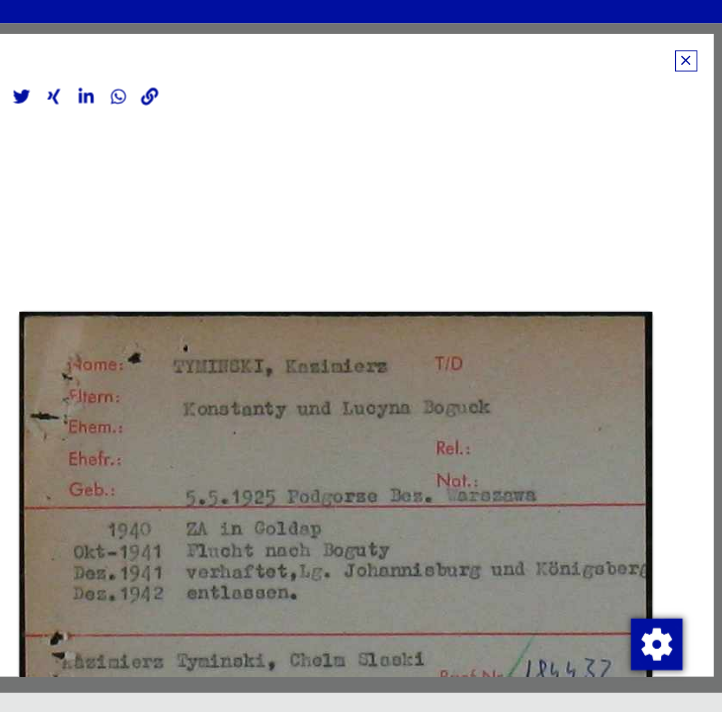 click 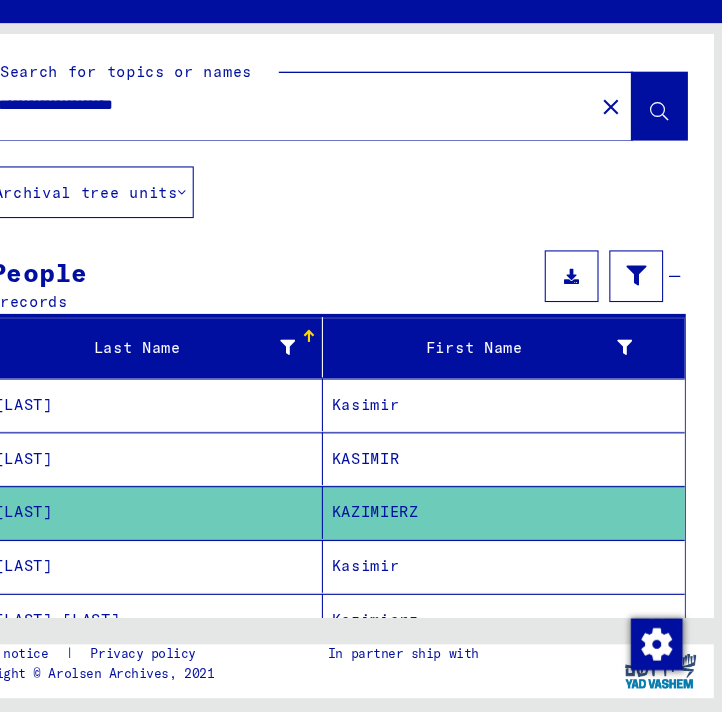 click on "**********" 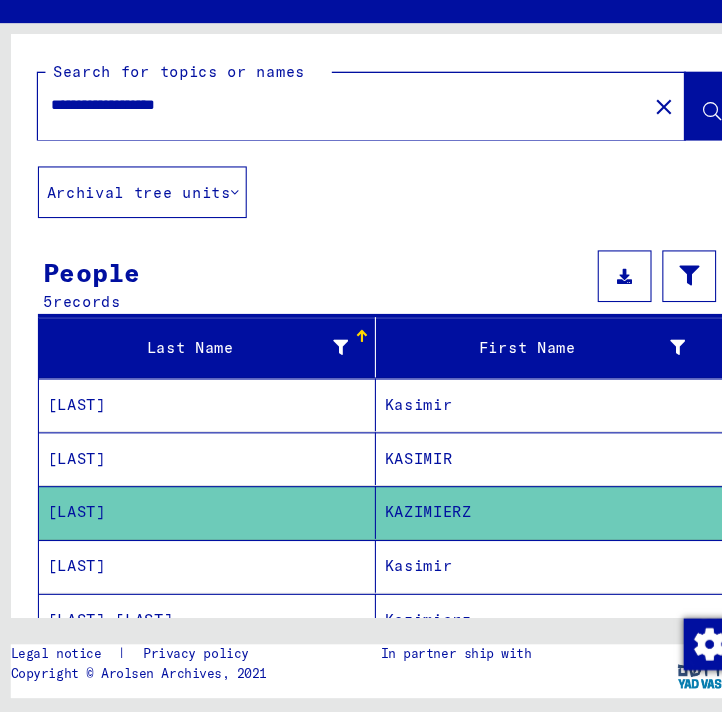 click on "**********" at bounding box center [317, 148] 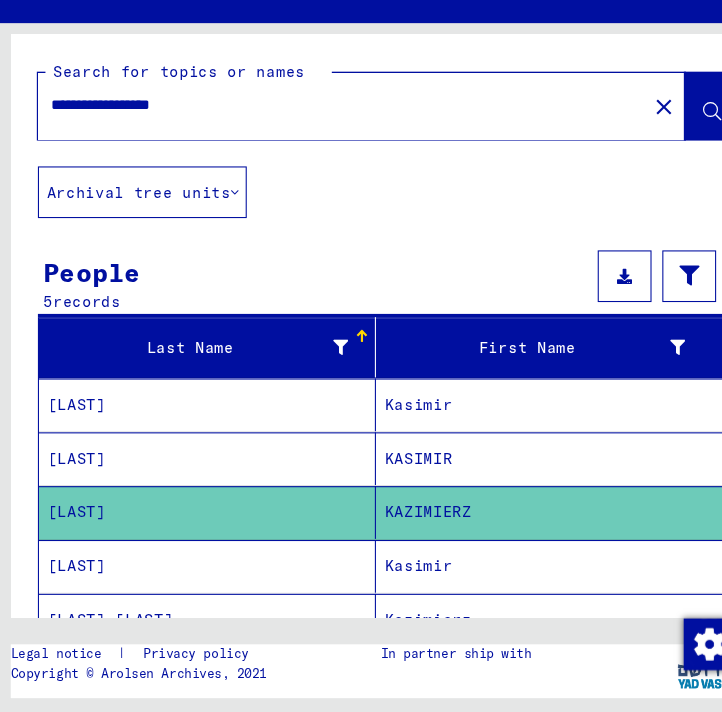 type on "**********" 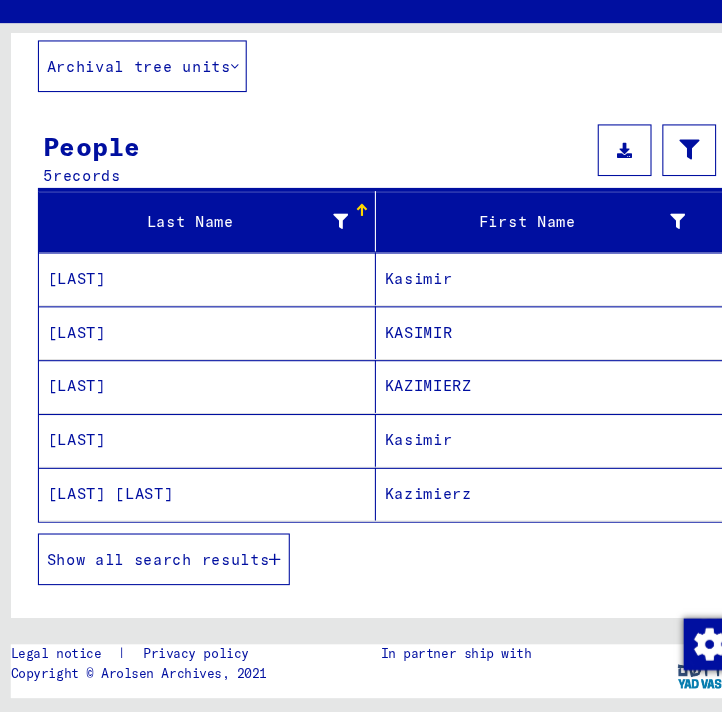 scroll, scrollTop: 122, scrollLeft: 0, axis: vertical 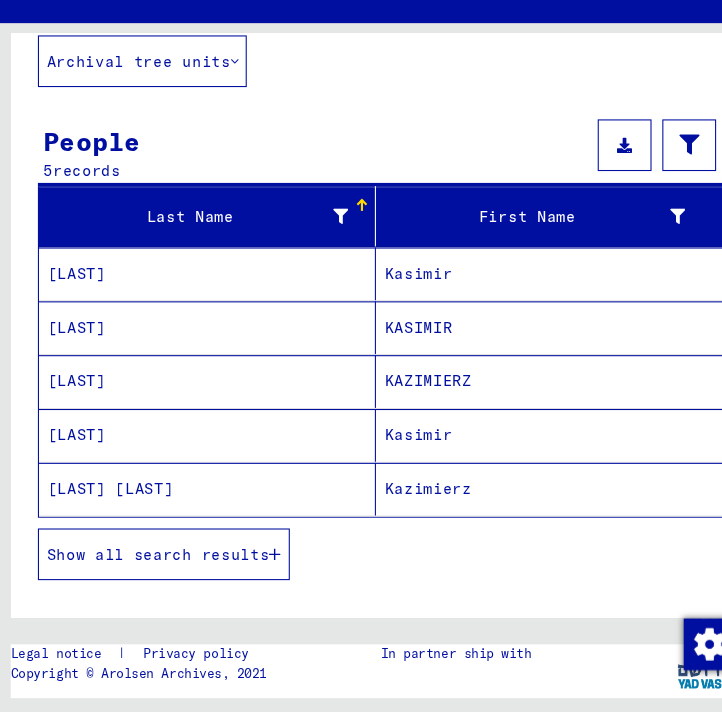 click on "[LAST] [LAST]" 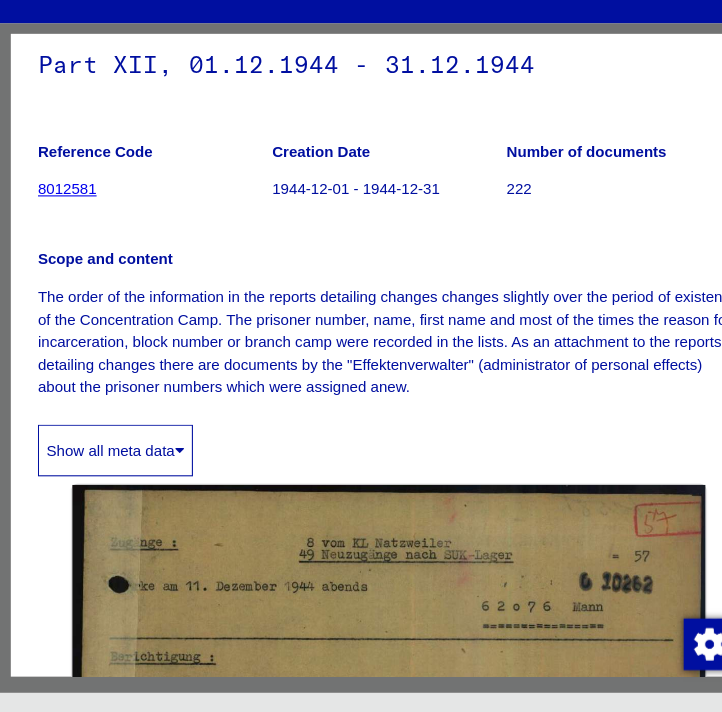 scroll, scrollTop: 483, scrollLeft: 0, axis: vertical 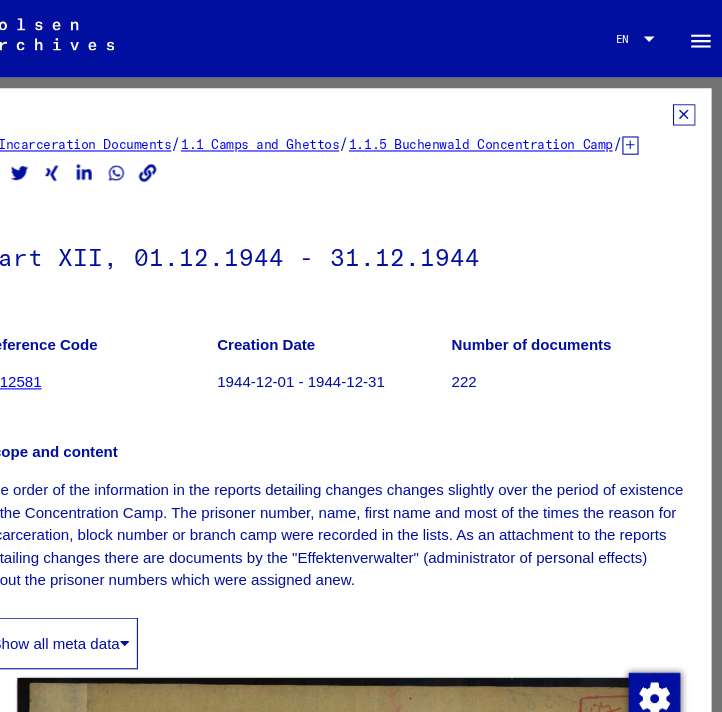 click on "1 Incarceration Documents / 1.1 Camps and Ghettos / 1.1.5 Buchenwald Concentration Camp / 1.1.5.1 List Material Buchenwald / Reports detailing changes concerning prisoners in Concentration Camp Buchenwald (men), 1944 / Part XII, [DATE] - [DATE] Reference Code [NUMBER] Creation Date [DATE] - [DATE] Number of documents 222 Scope and content The order of the information in the reports detailing changes changes slightly over the period of existence of the Concentration Camp. The prisoner number, name, first name and most of the times the reason for incarceration, block number or branch camp were recorded in the lists. As an attachment to the reports detailing changes there are documents by the "Effektenverwalter" (administrator of personal effects) about the prisoner numbers which were assigned anew. Show all meta data DocID: [NUMBER] DocID: [NUMBER] ← Move left → Move right ↑ Move up ↓ Move down + Zoom in - Zoom out Home End Page Up" 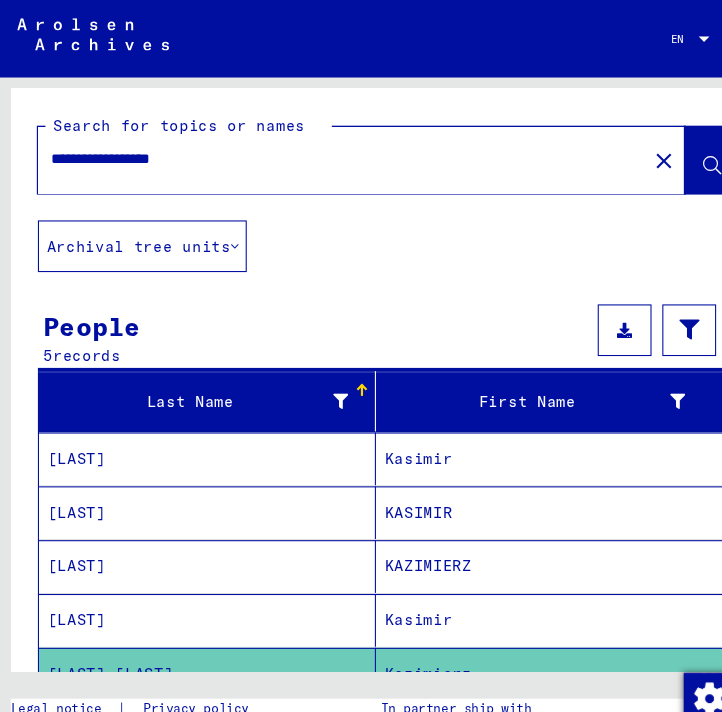 drag, startPoint x: 252, startPoint y: 148, endPoint x: 0, endPoint y: 133, distance: 252.44603 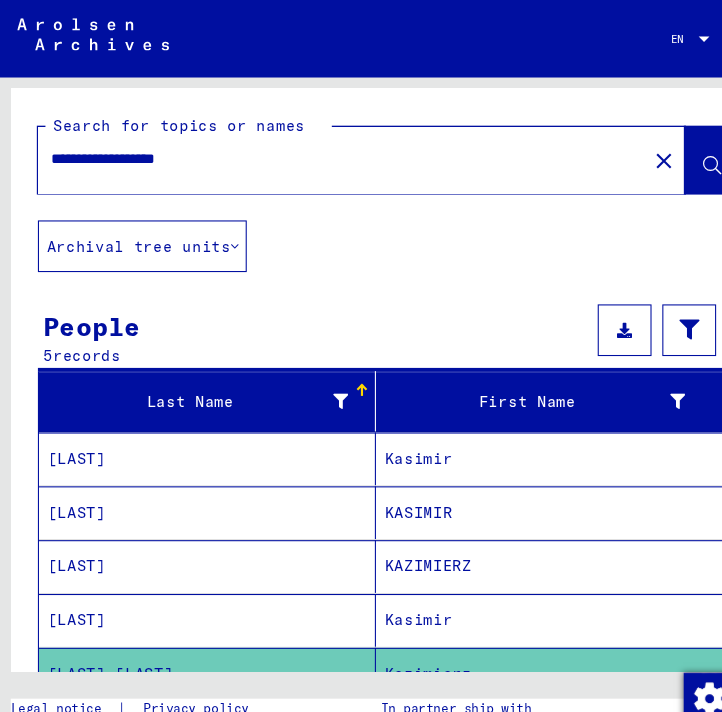 type on "**********" 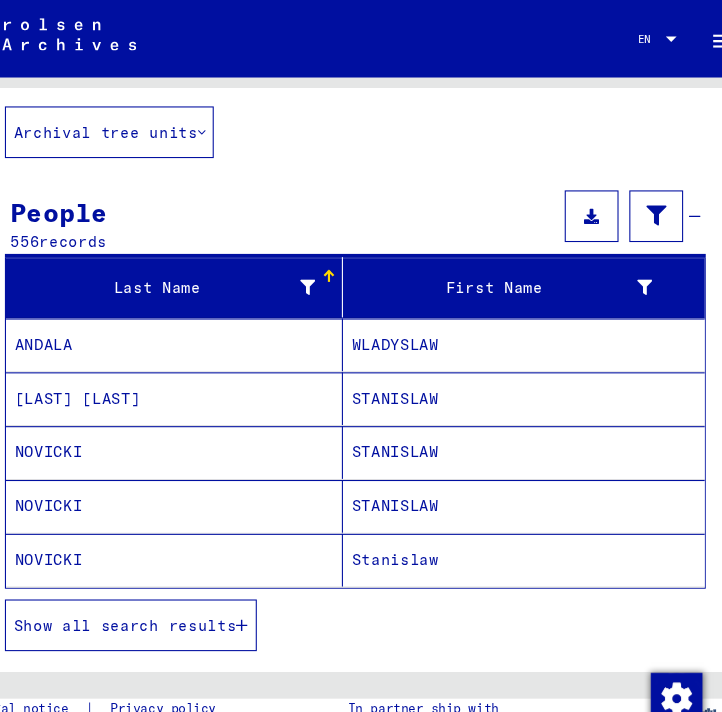 scroll, scrollTop: 117, scrollLeft: 0, axis: vertical 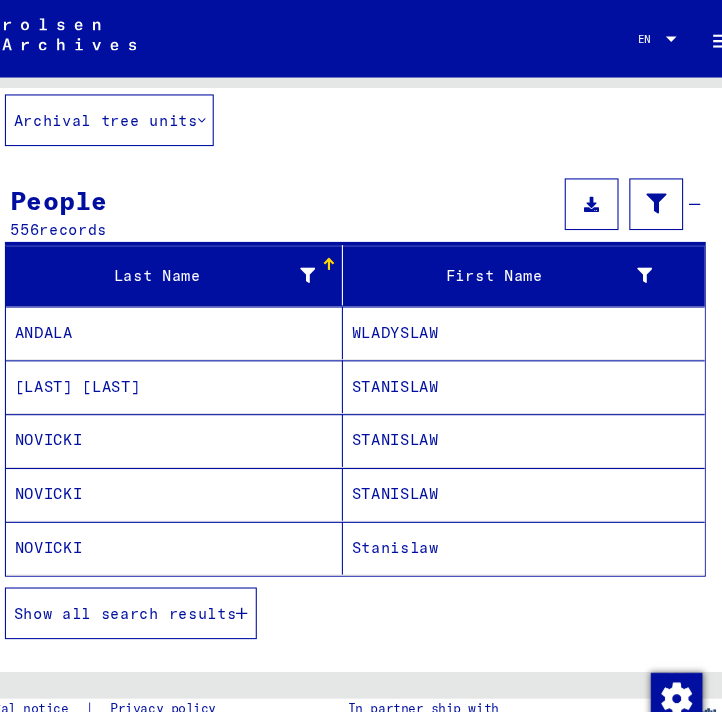click on "Show all search results" at bounding box center (146, 570) 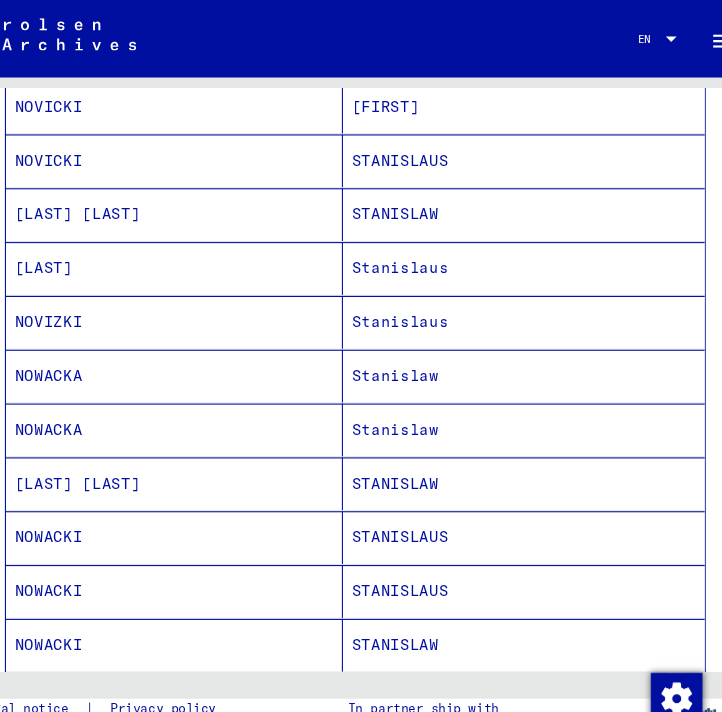 scroll, scrollTop: 880, scrollLeft: 0, axis: vertical 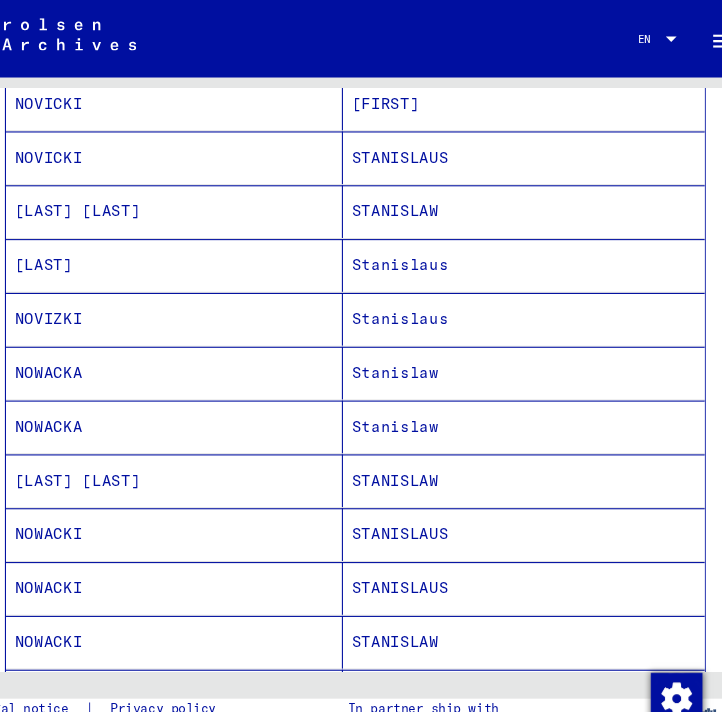 click on "NOWACKI" at bounding box center (192, 646) 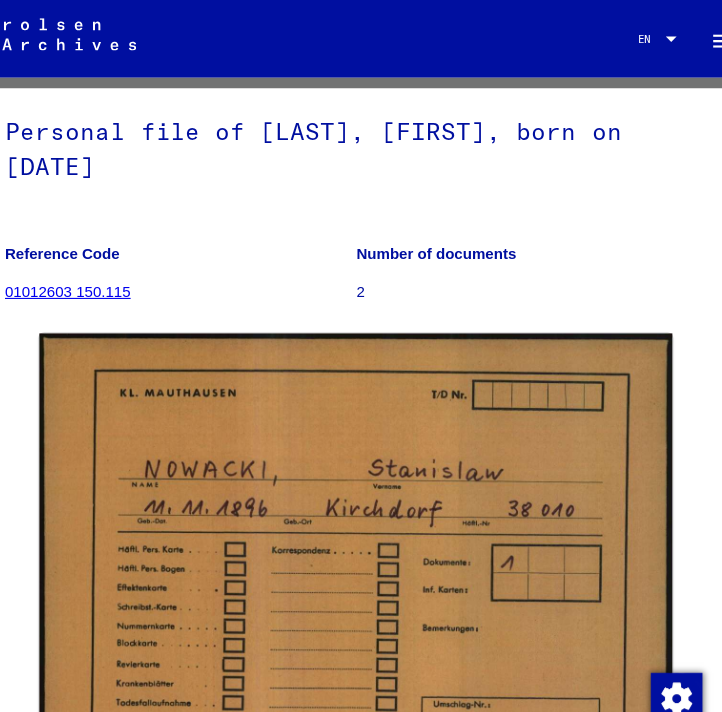 scroll, scrollTop: 121, scrollLeft: 0, axis: vertical 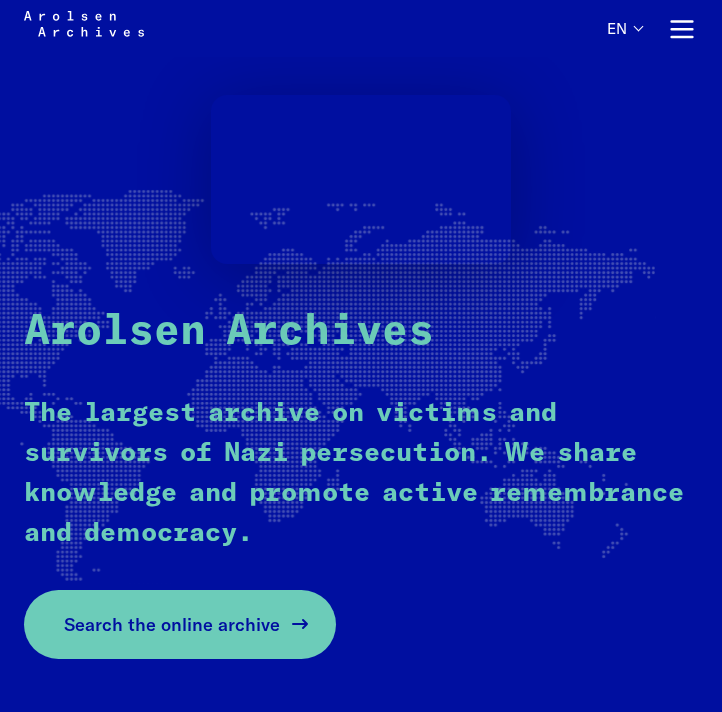 click on "Search the online archive" at bounding box center (180, 624) 